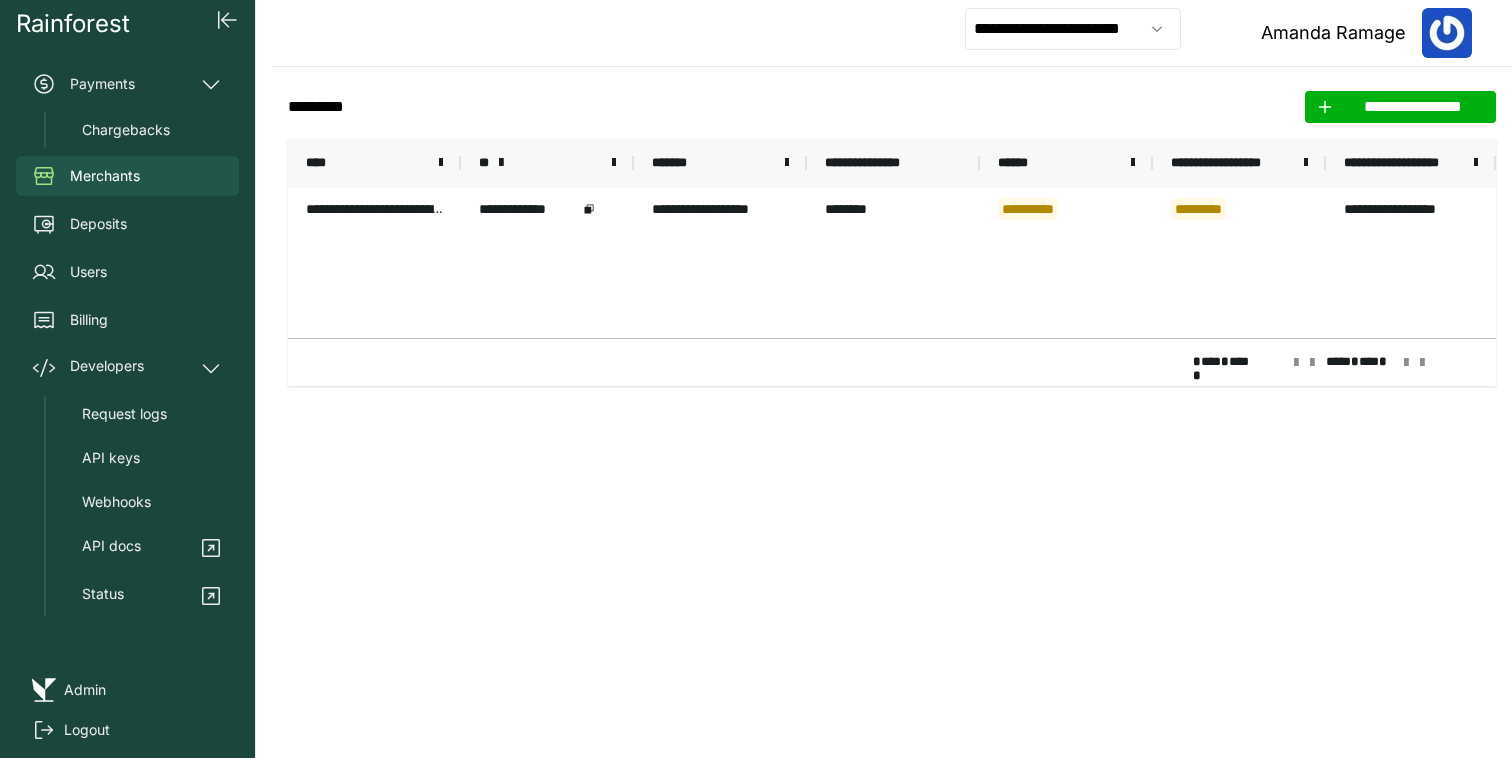 scroll, scrollTop: 0, scrollLeft: 0, axis: both 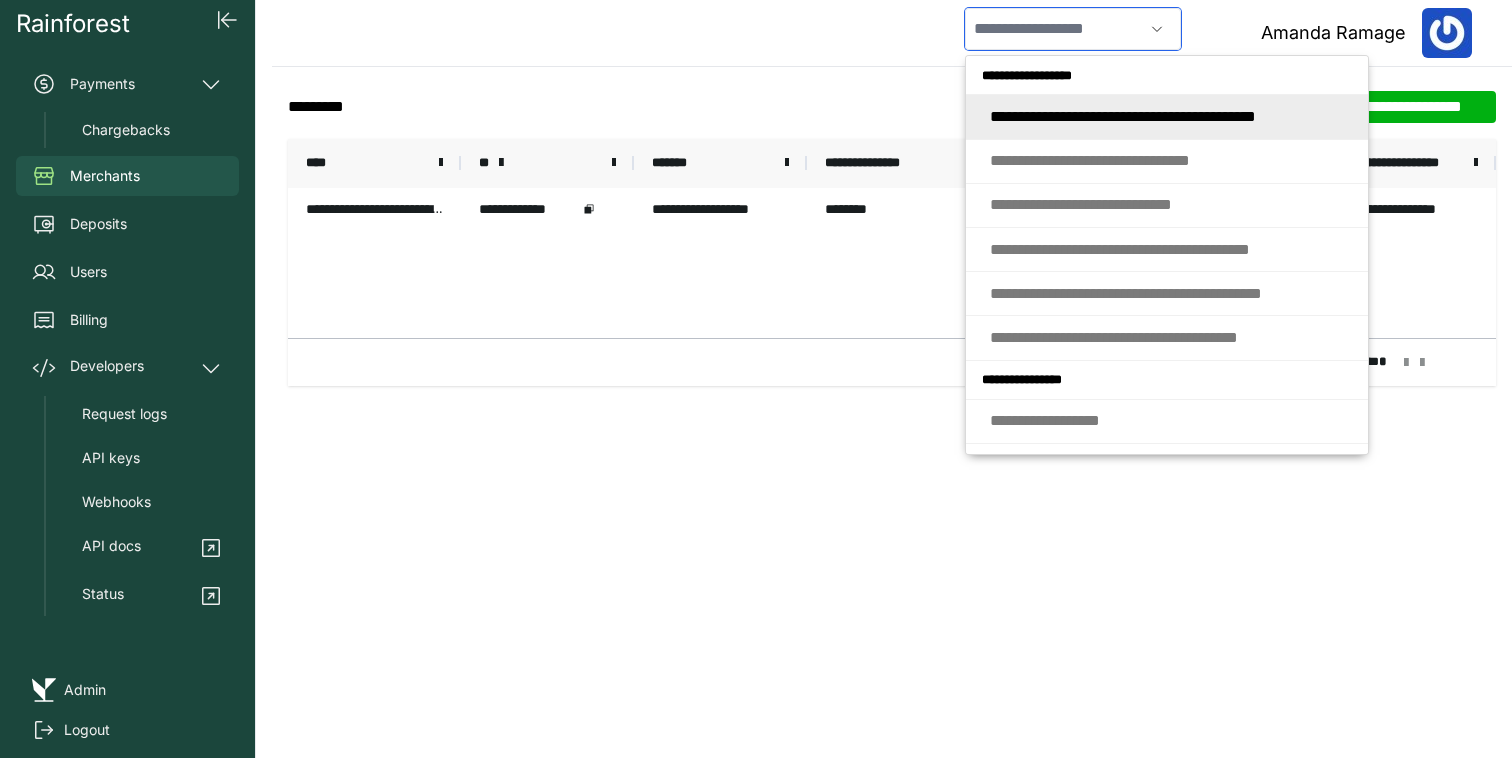 click at bounding box center (1054, 29) 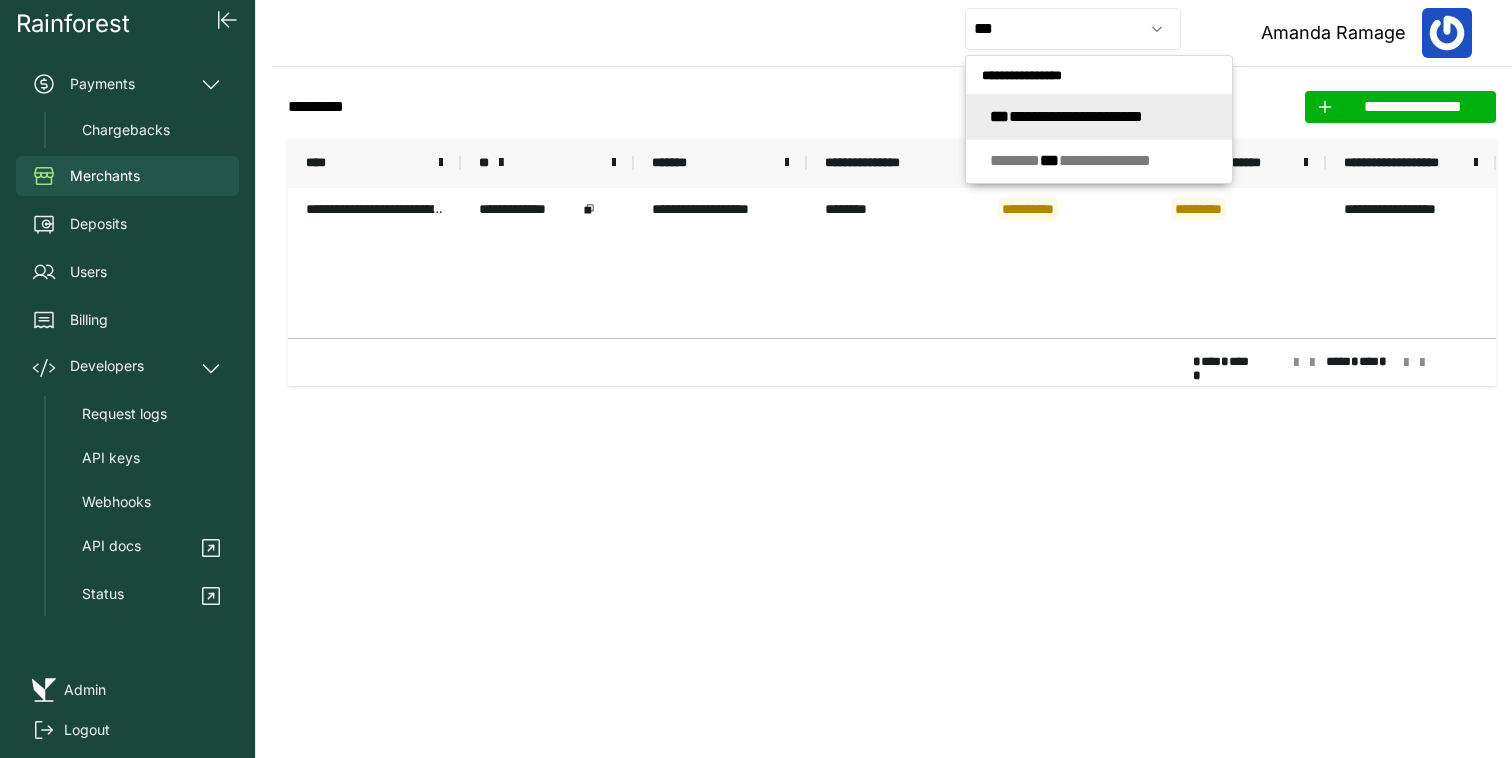type on "**********" 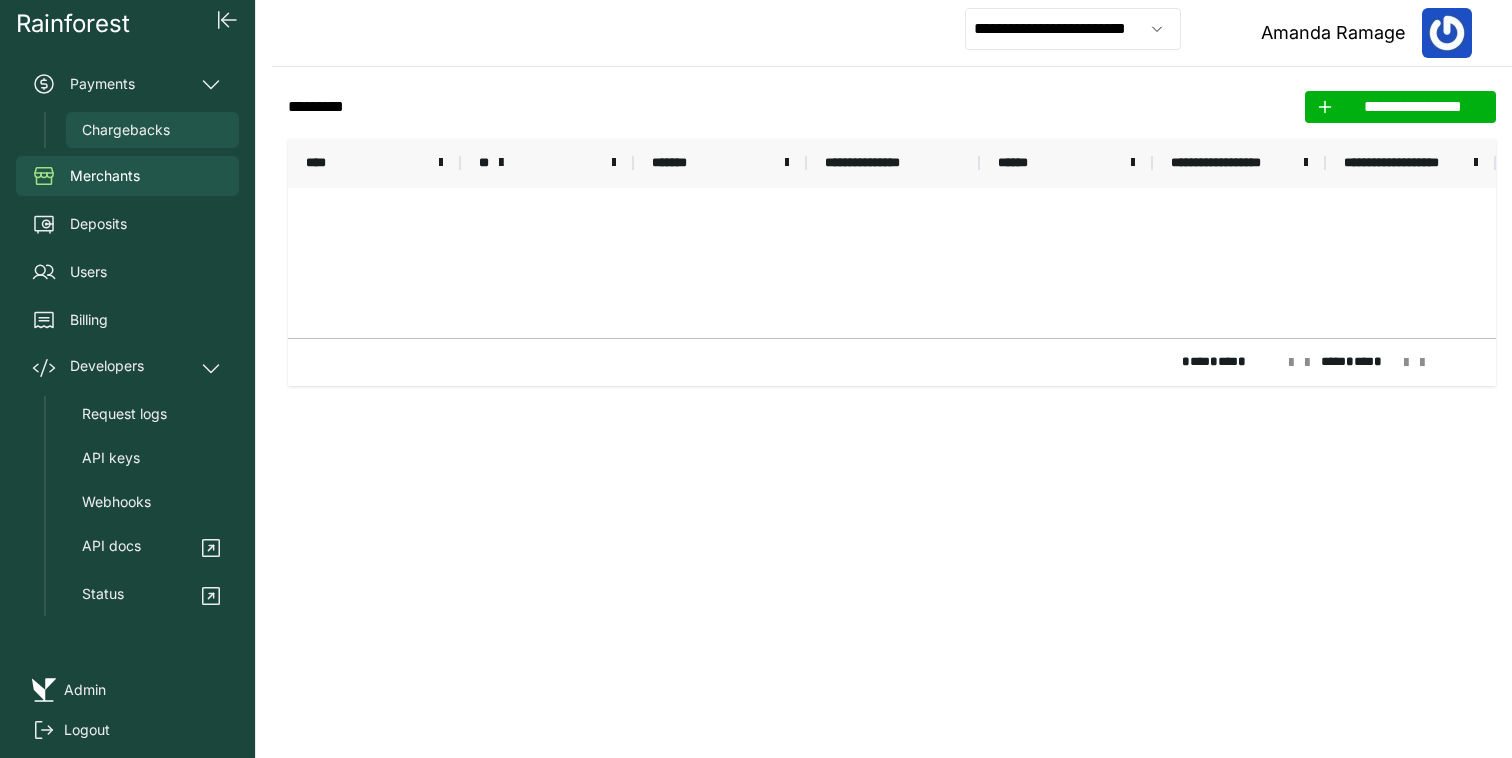 click on "Chargebacks" at bounding box center [126, 130] 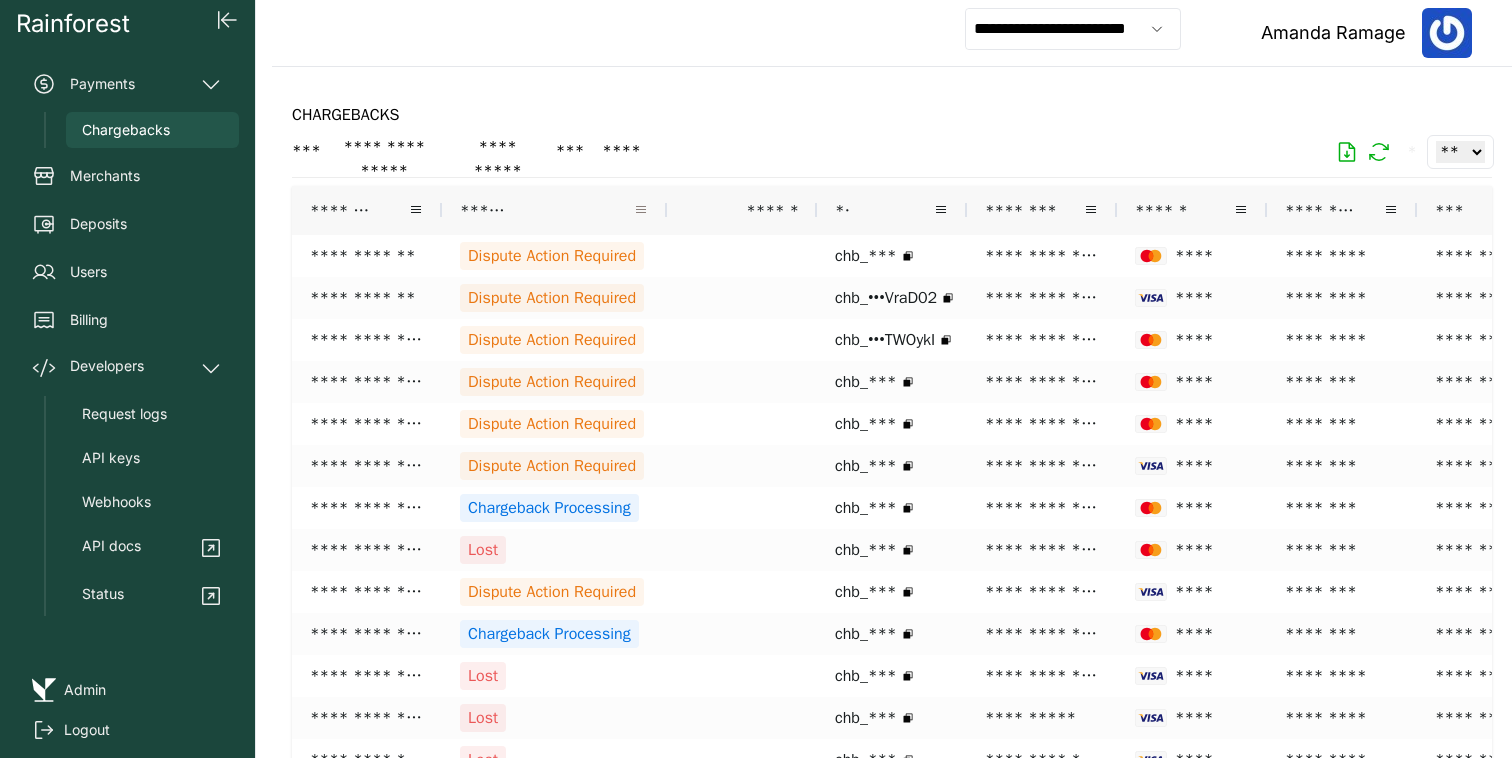 click at bounding box center [641, 210] 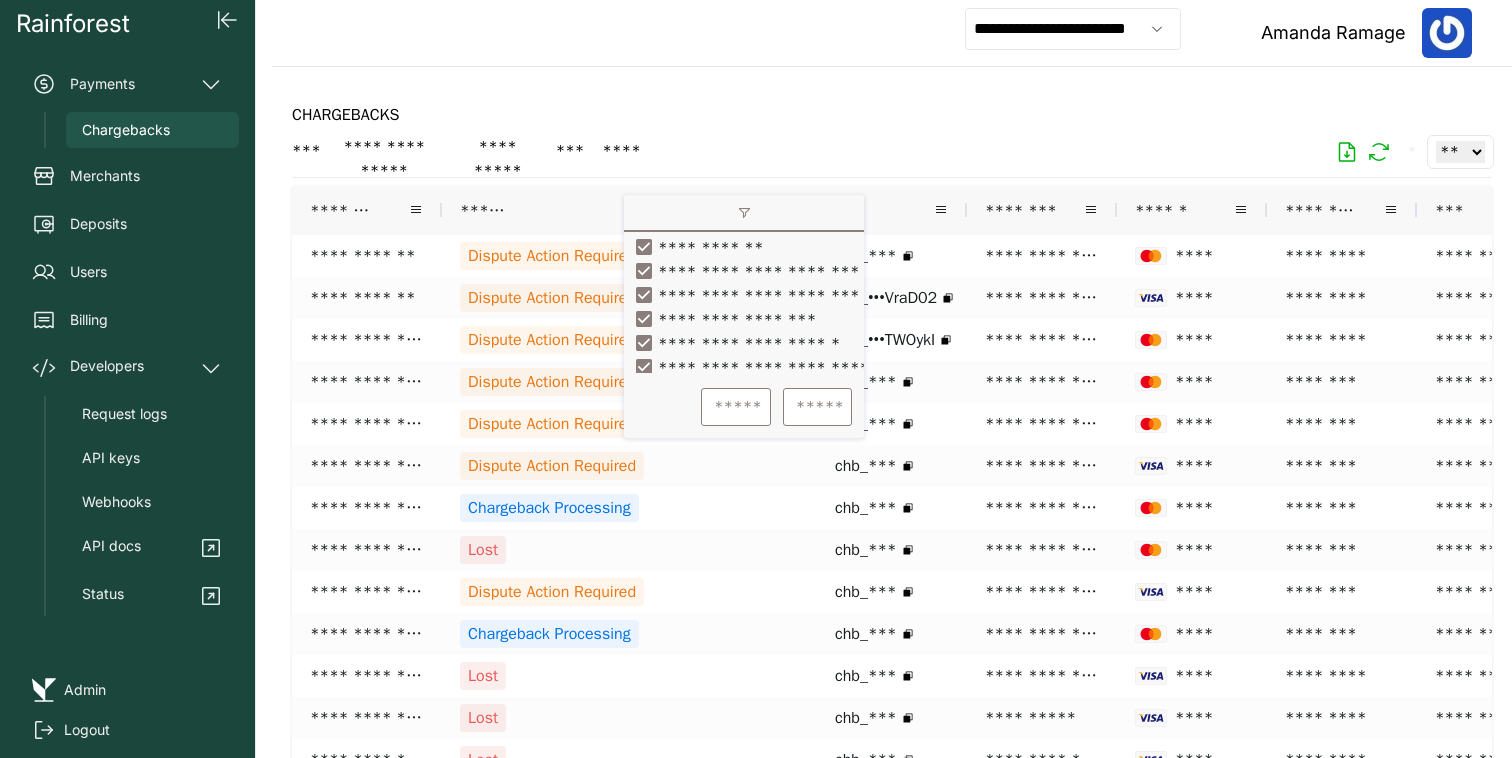 click on "**********" at bounding box center [892, 412] 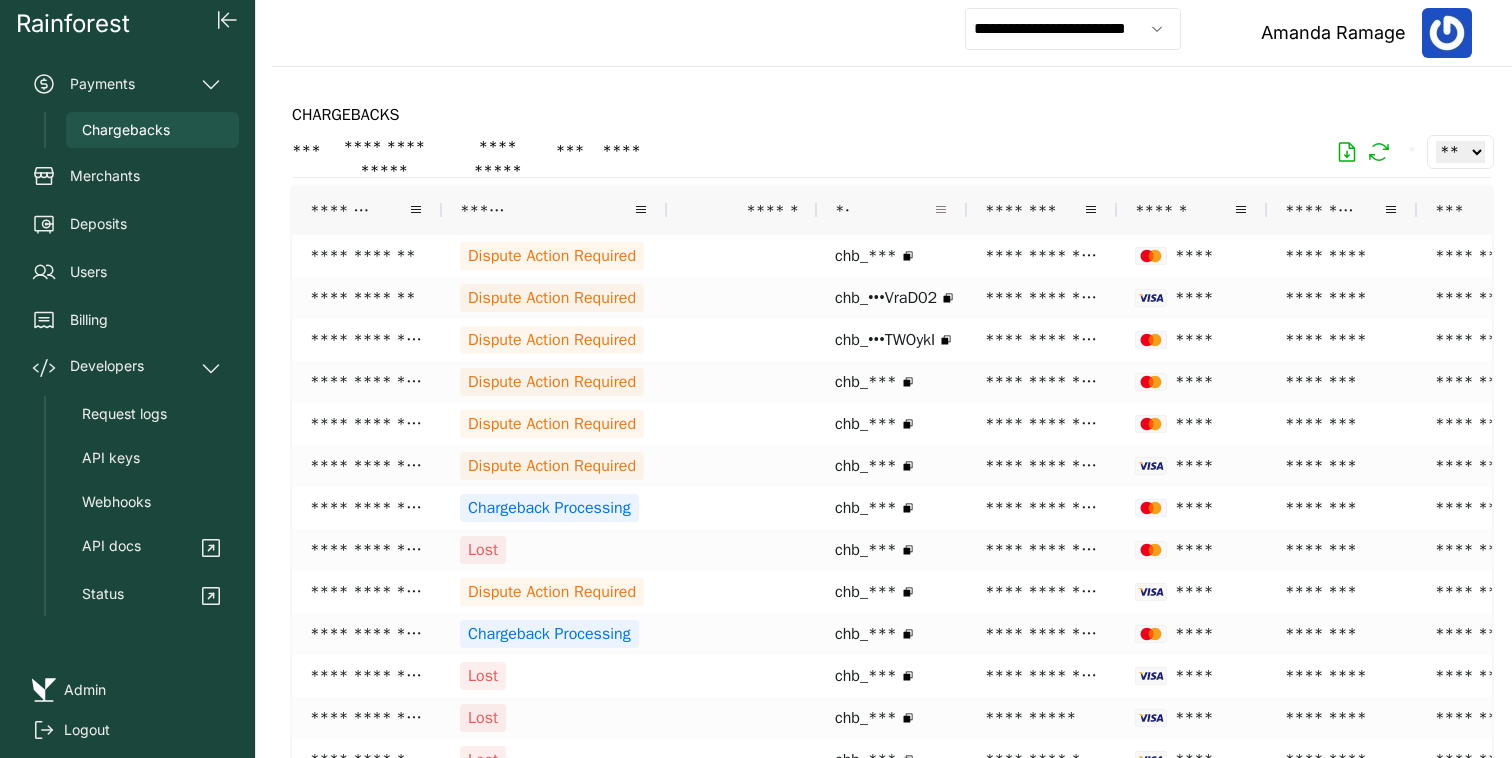 click at bounding box center (941, 210) 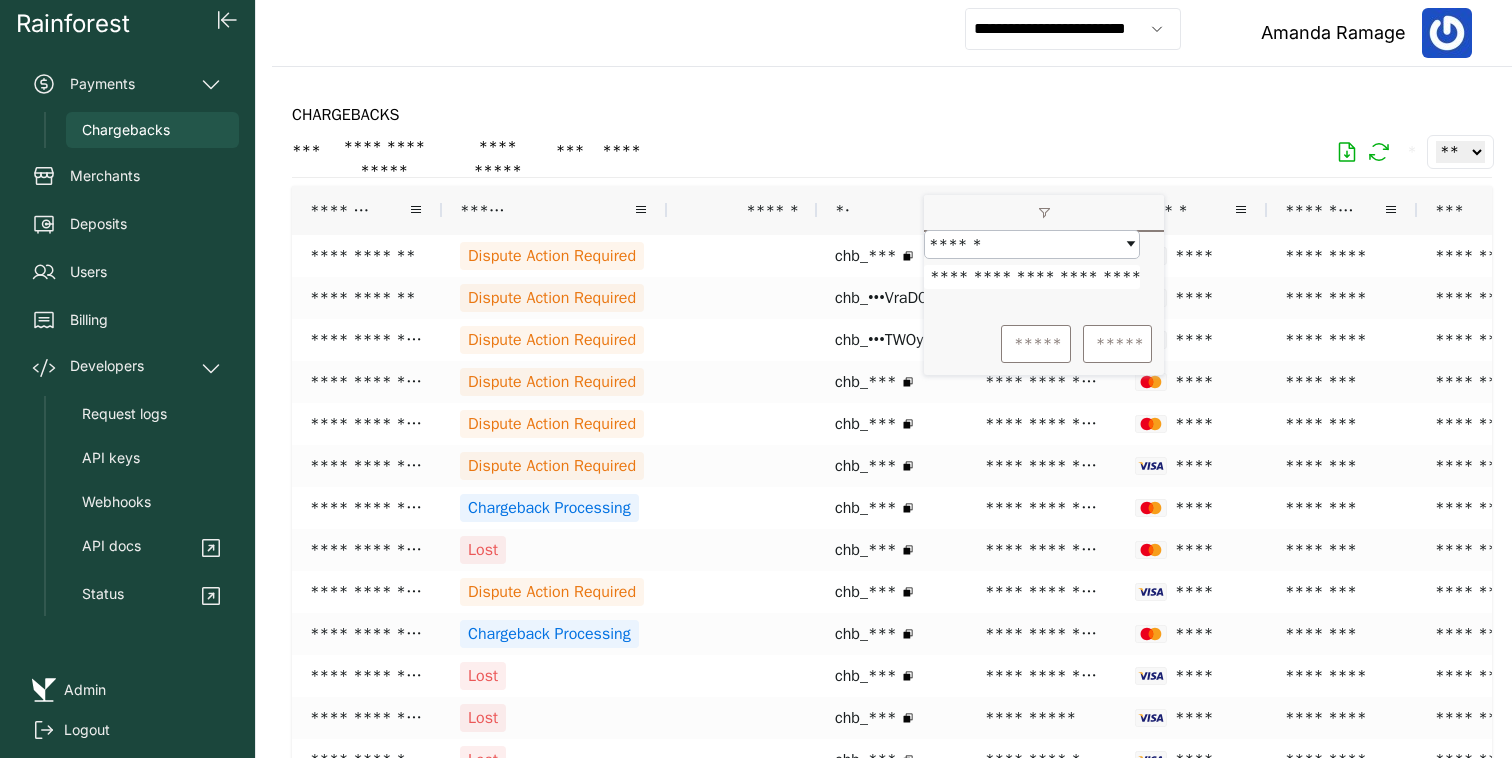 scroll, scrollTop: 0, scrollLeft: 70, axis: horizontal 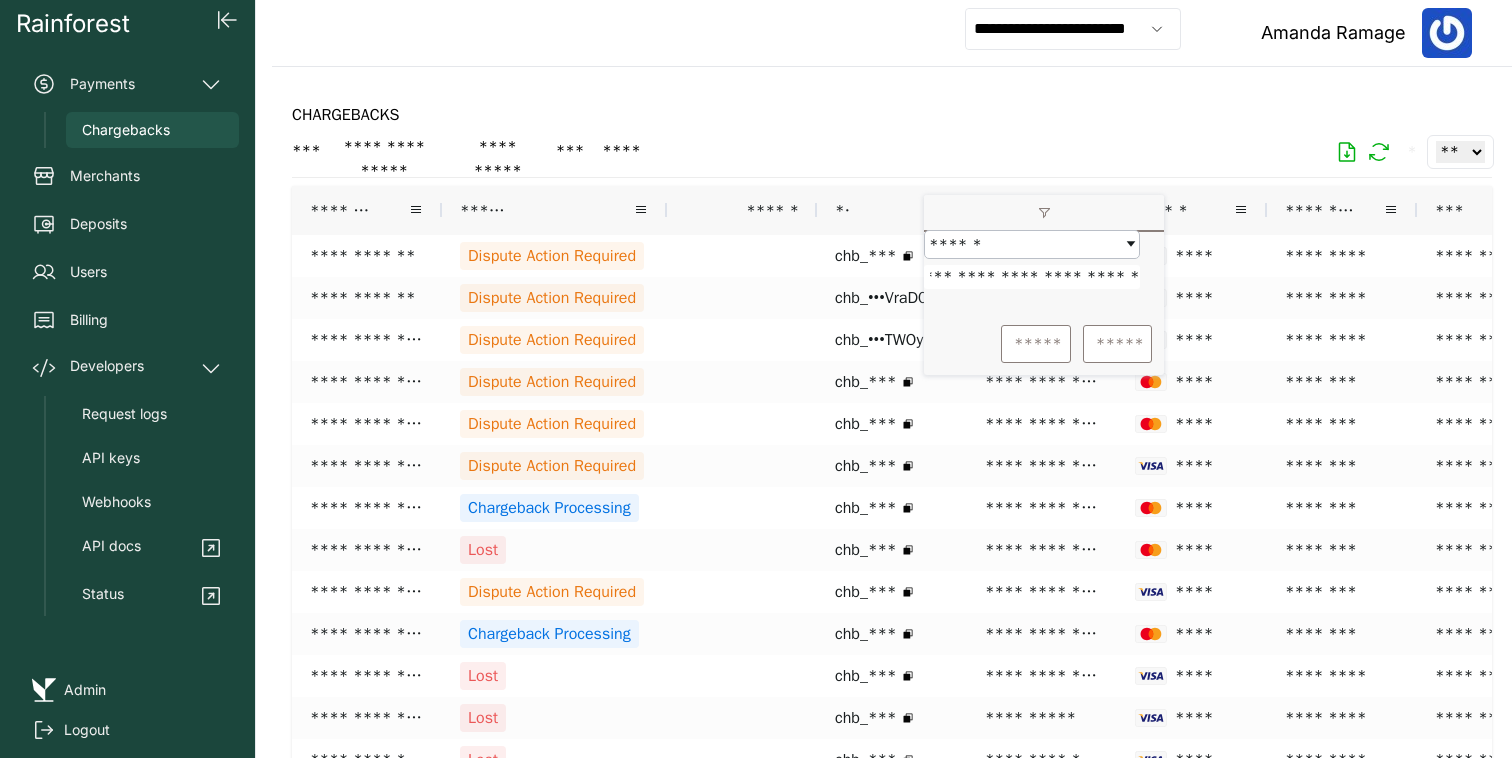 type on "**********" 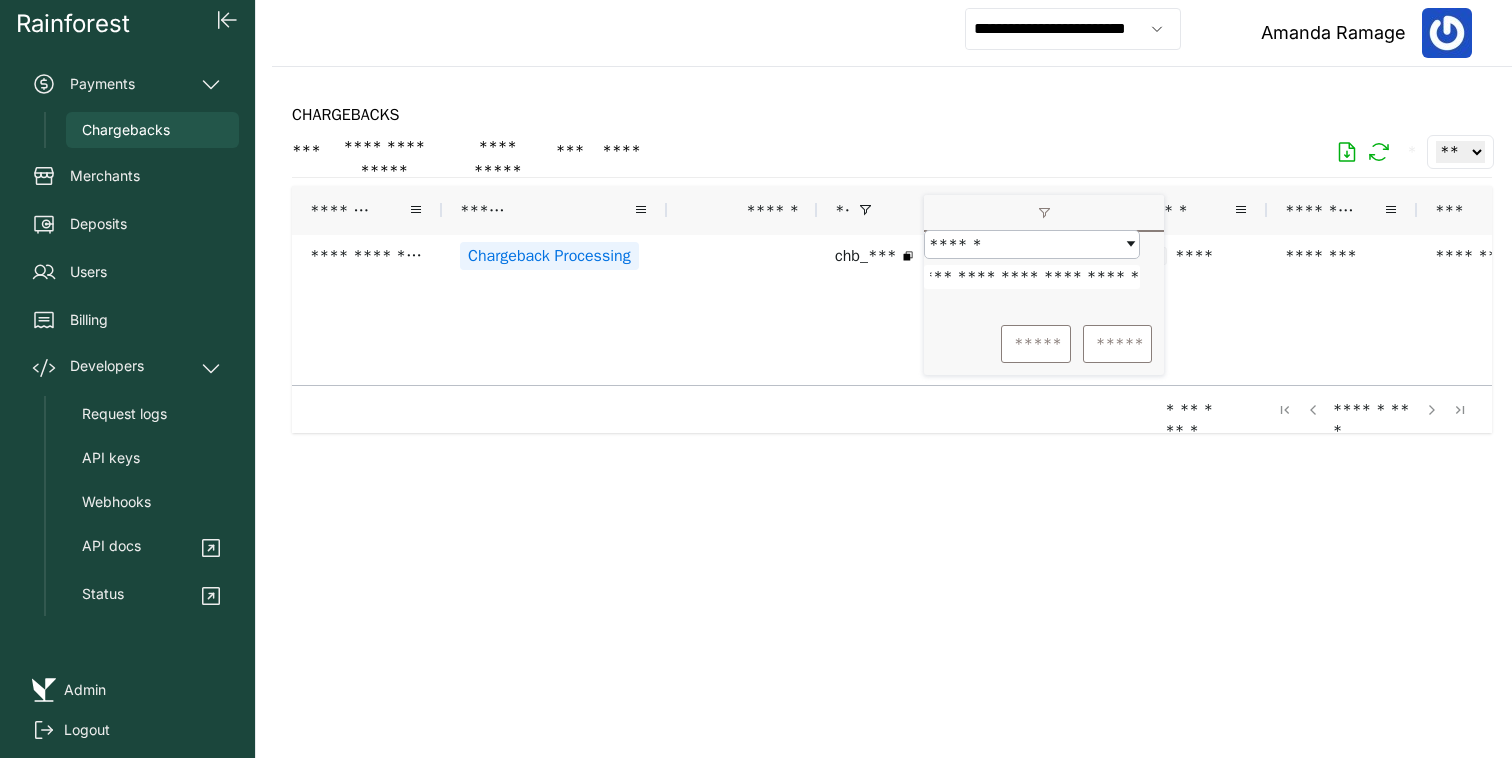 scroll, scrollTop: 0, scrollLeft: 0, axis: both 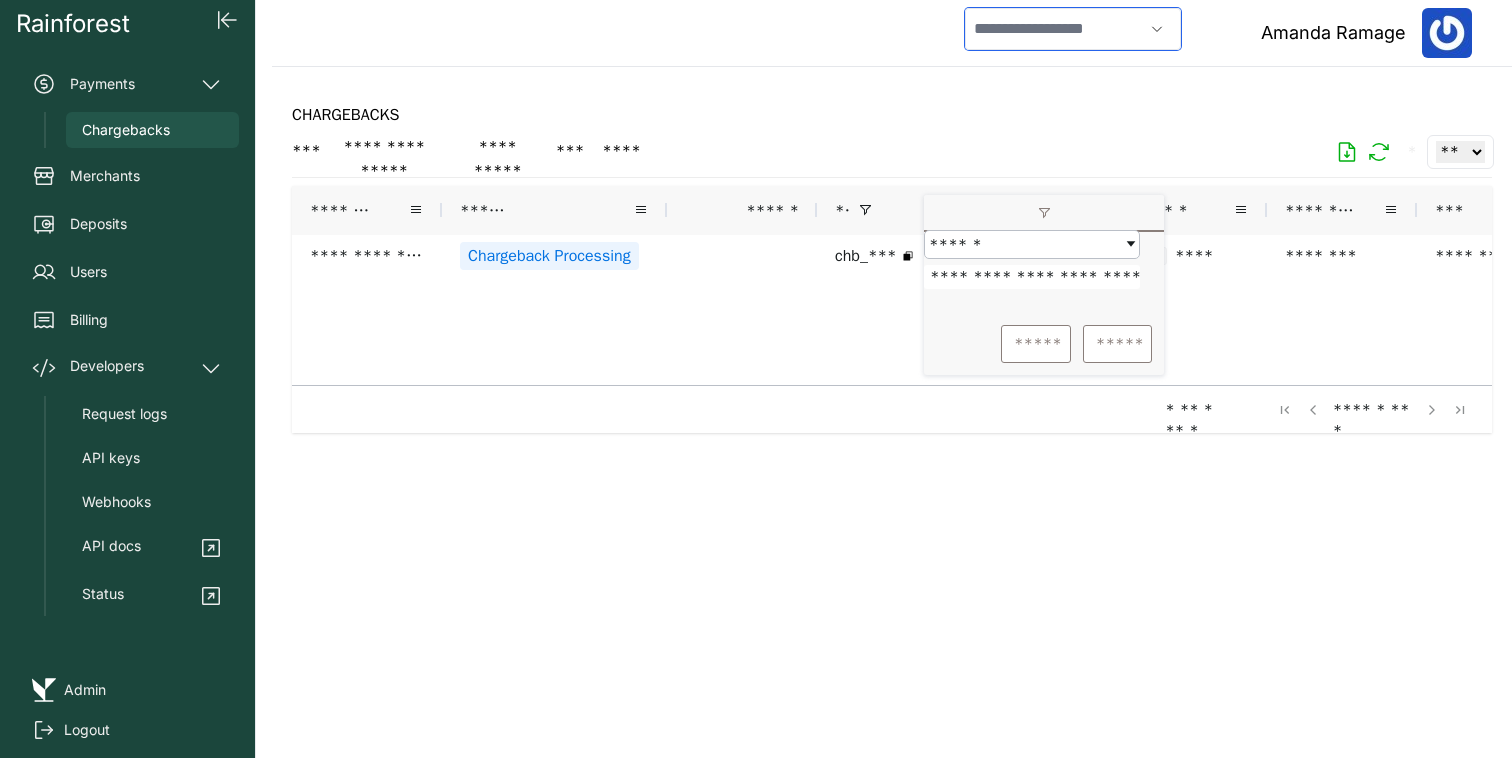 click at bounding box center [1054, 29] 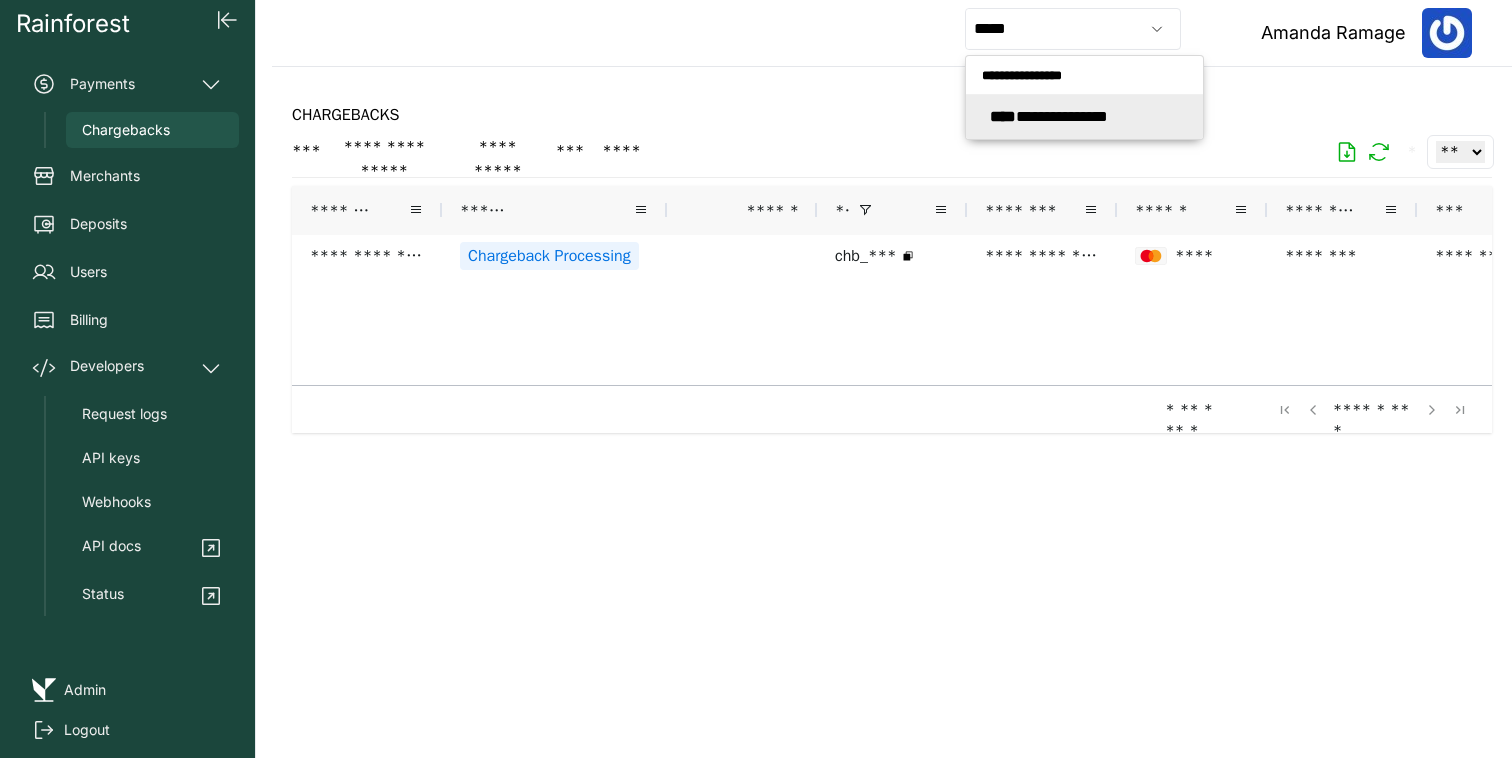 type on "**********" 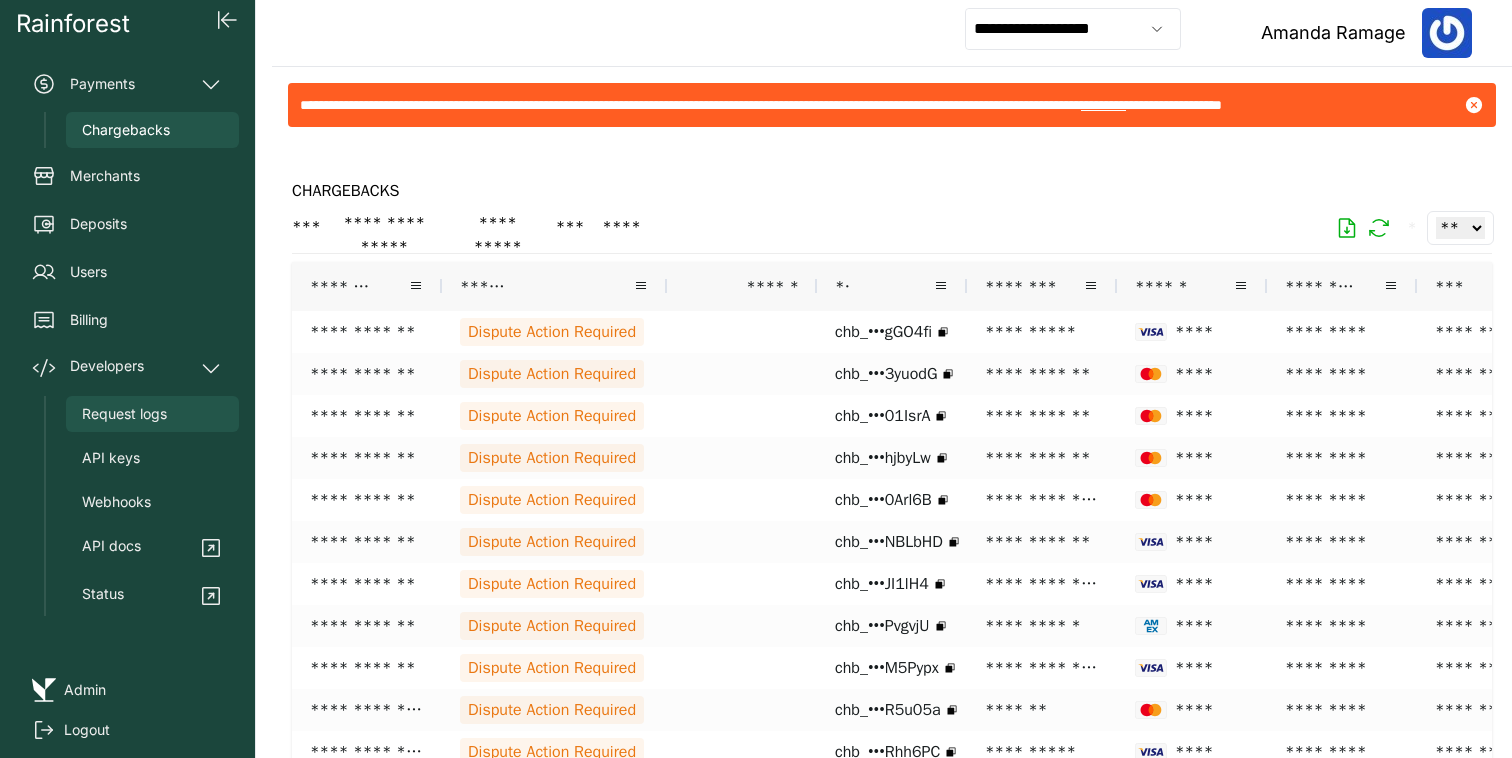 click on "Request logs" at bounding box center (124, 414) 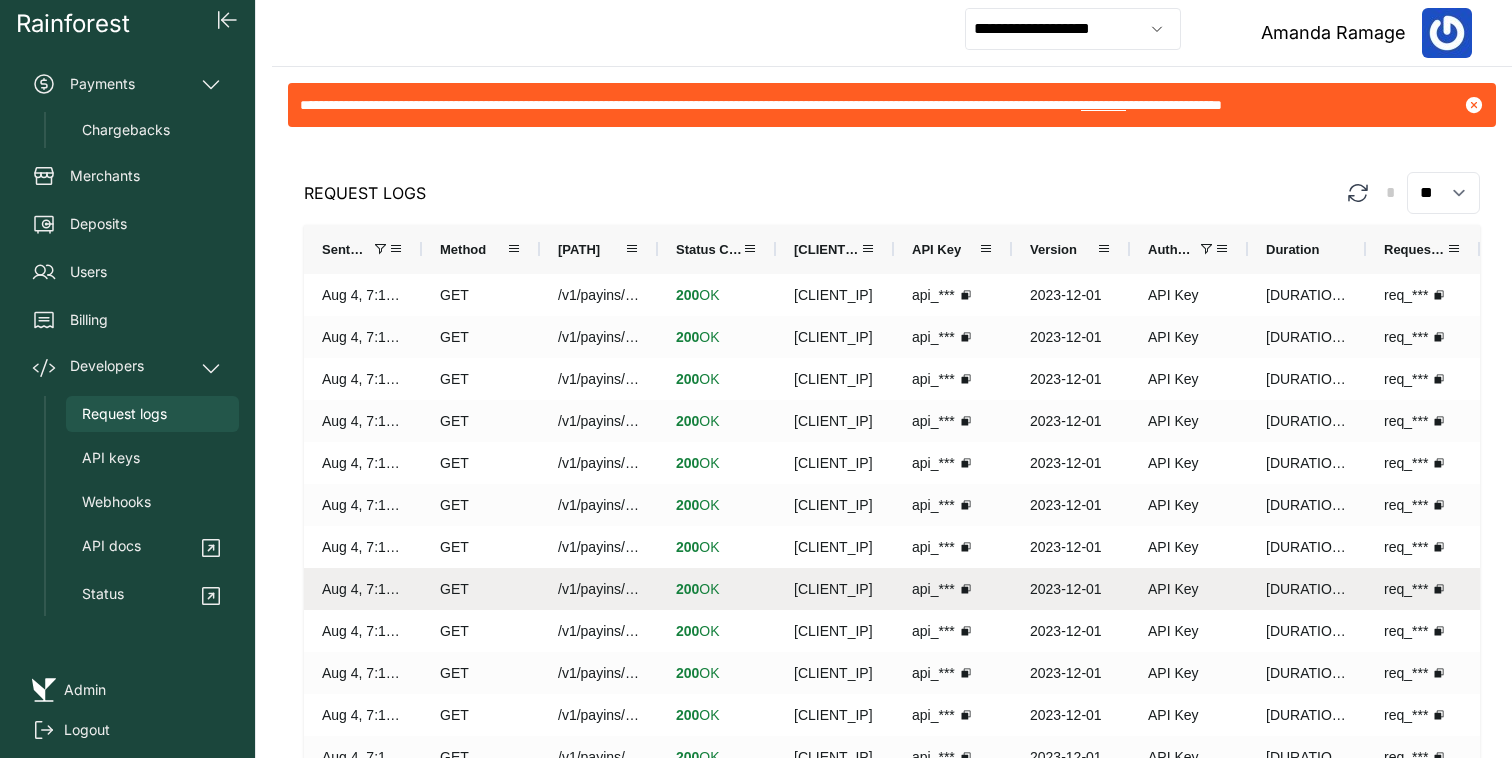 scroll, scrollTop: 0, scrollLeft: 0, axis: both 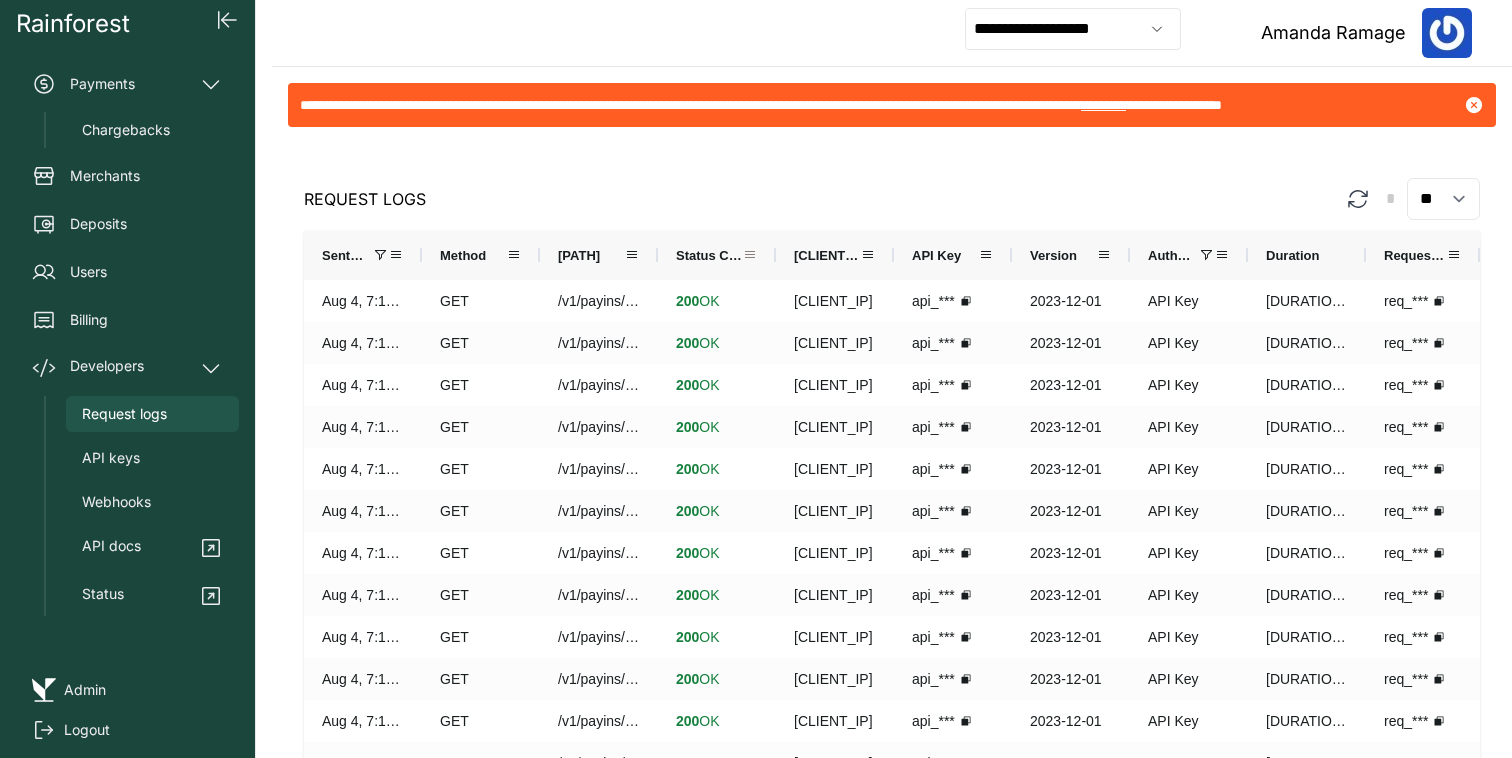 click at bounding box center [750, 255] 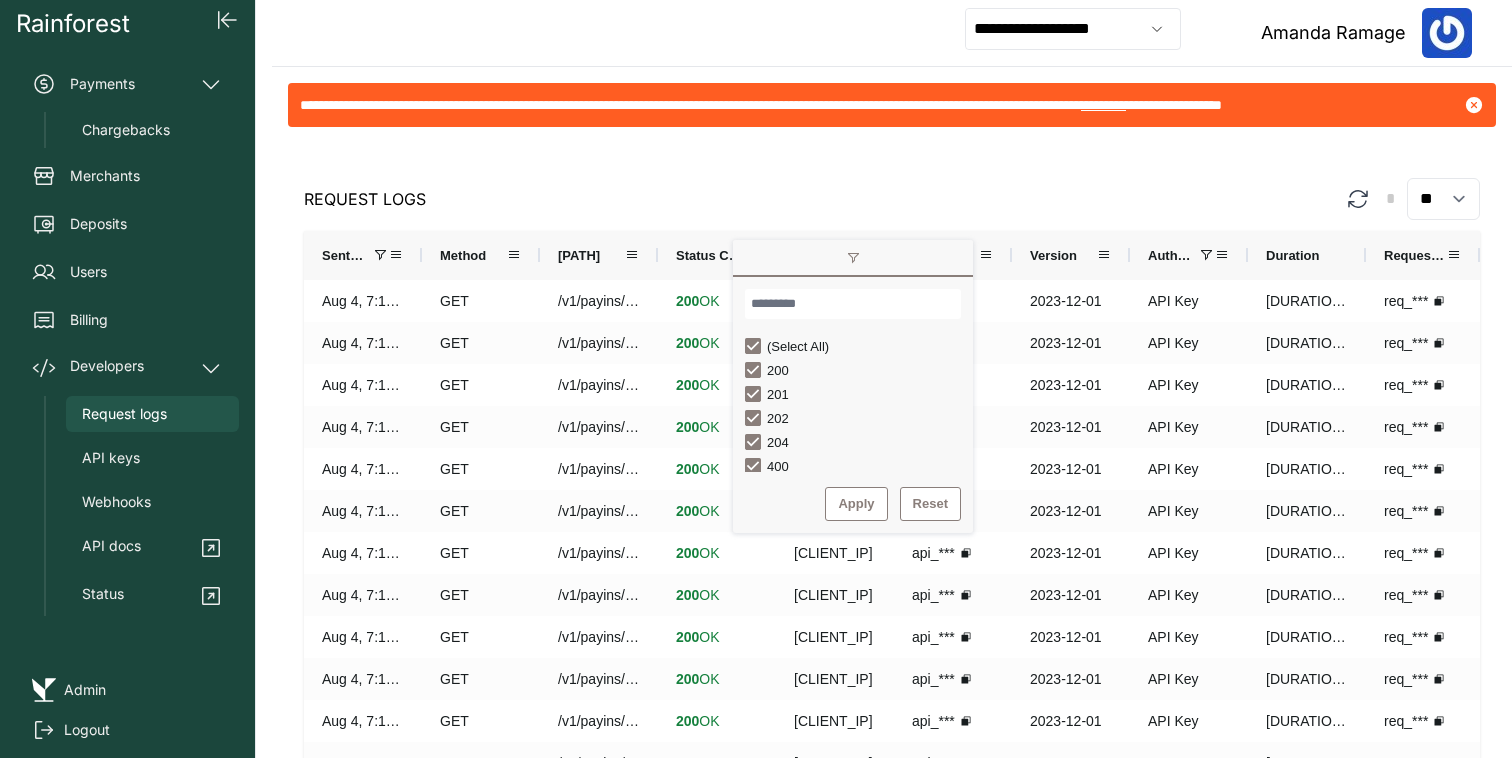 click on "(Select All)" at bounding box center [798, 346] 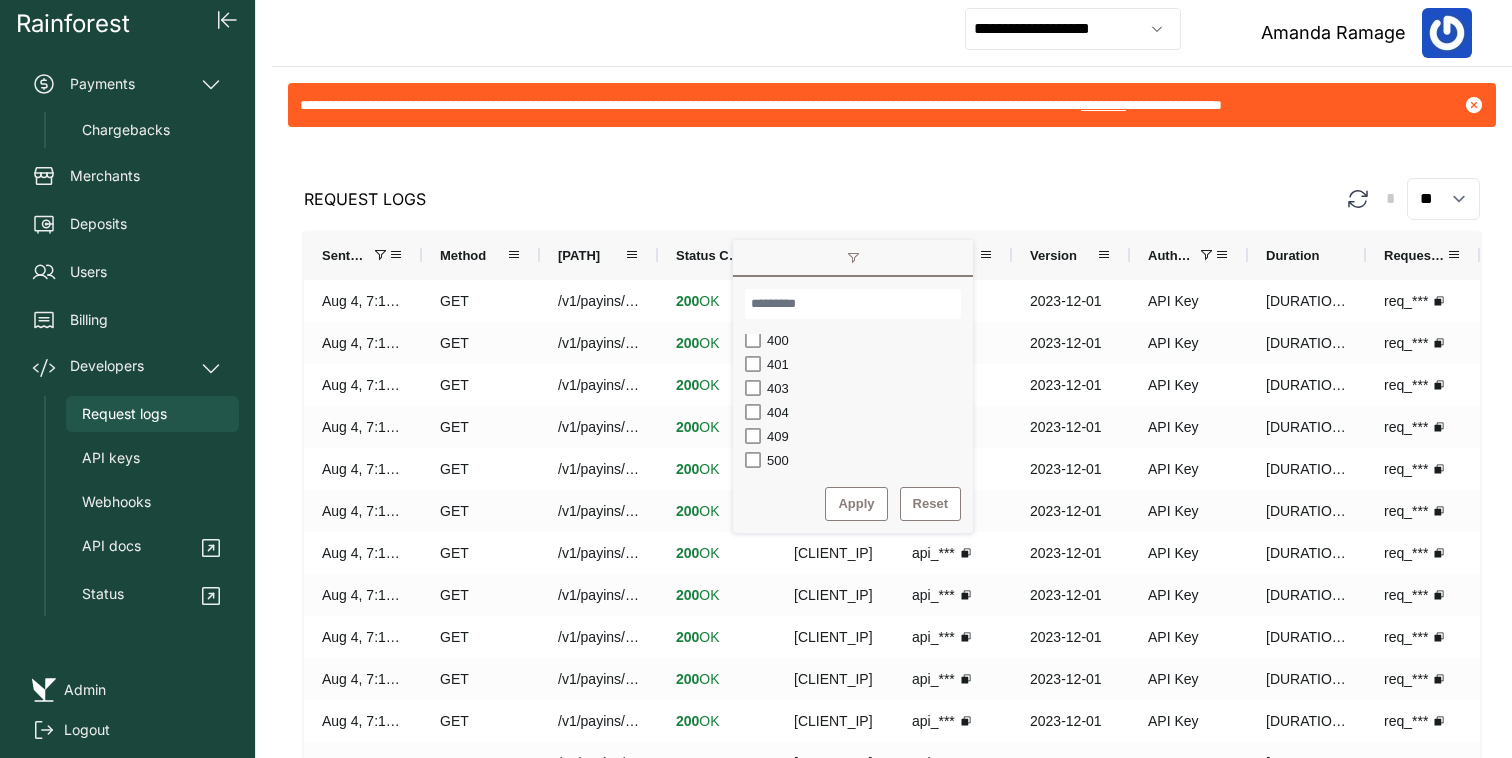 click on "400" at bounding box center [778, 340] 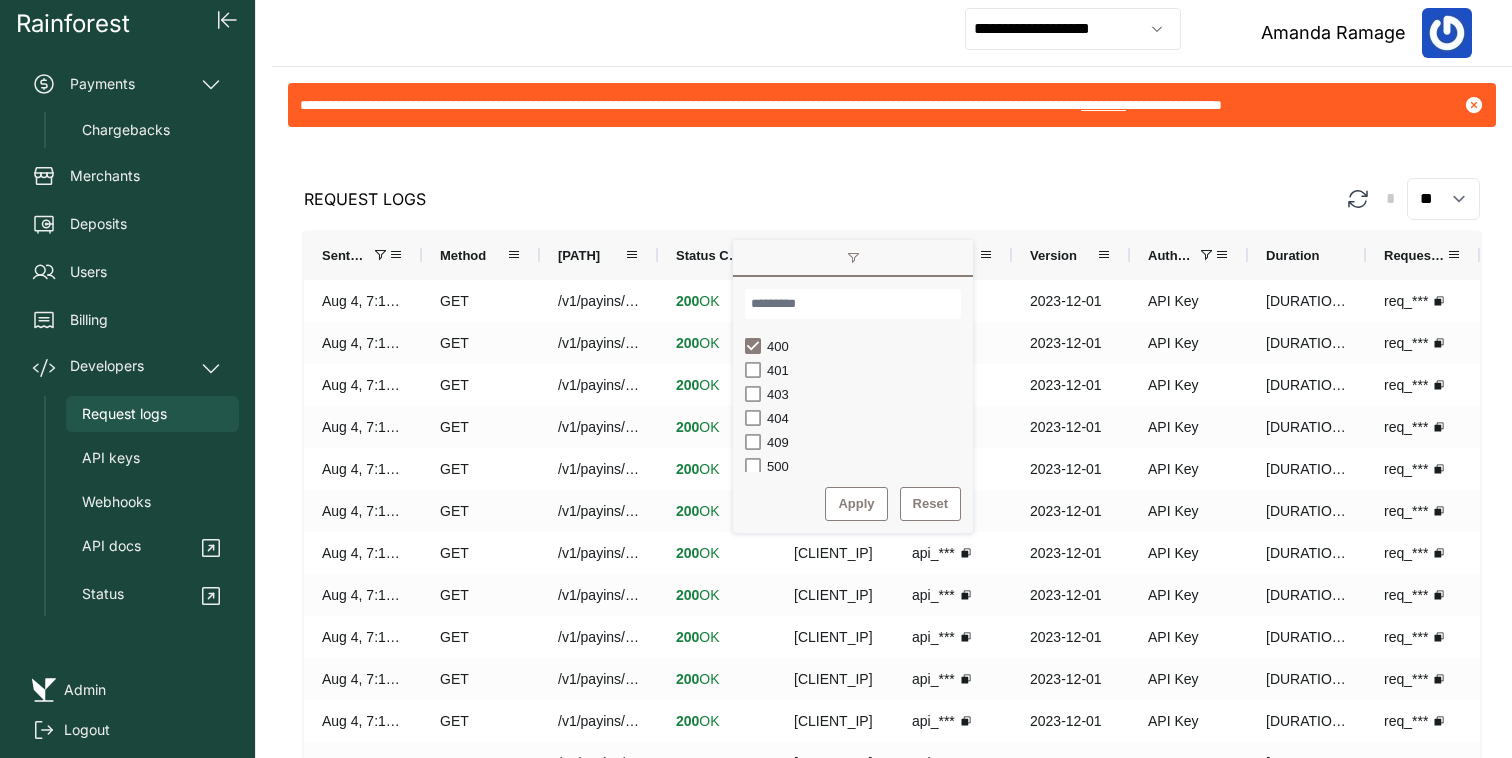 click on "401" at bounding box center [778, 370] 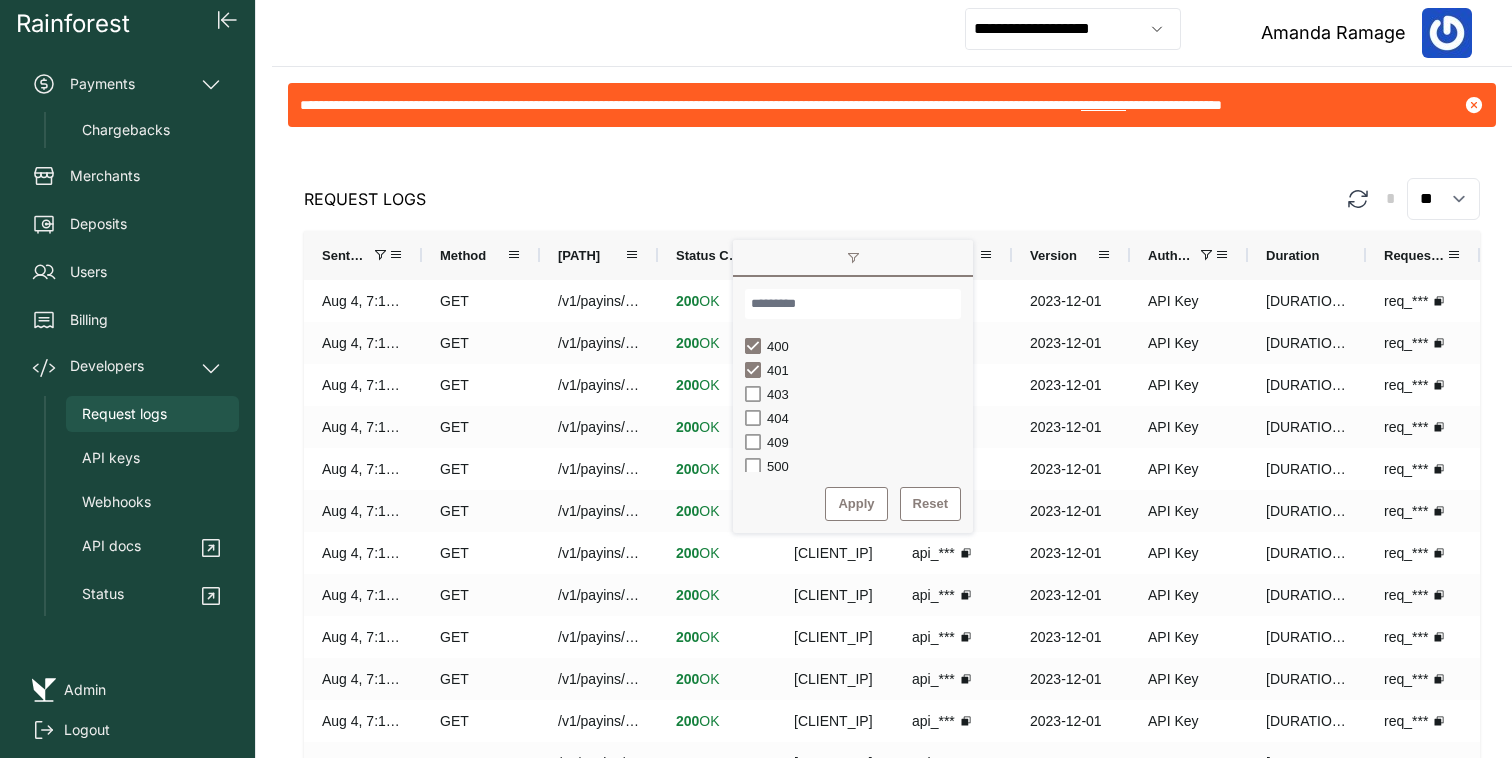 click on "403" at bounding box center (778, 394) 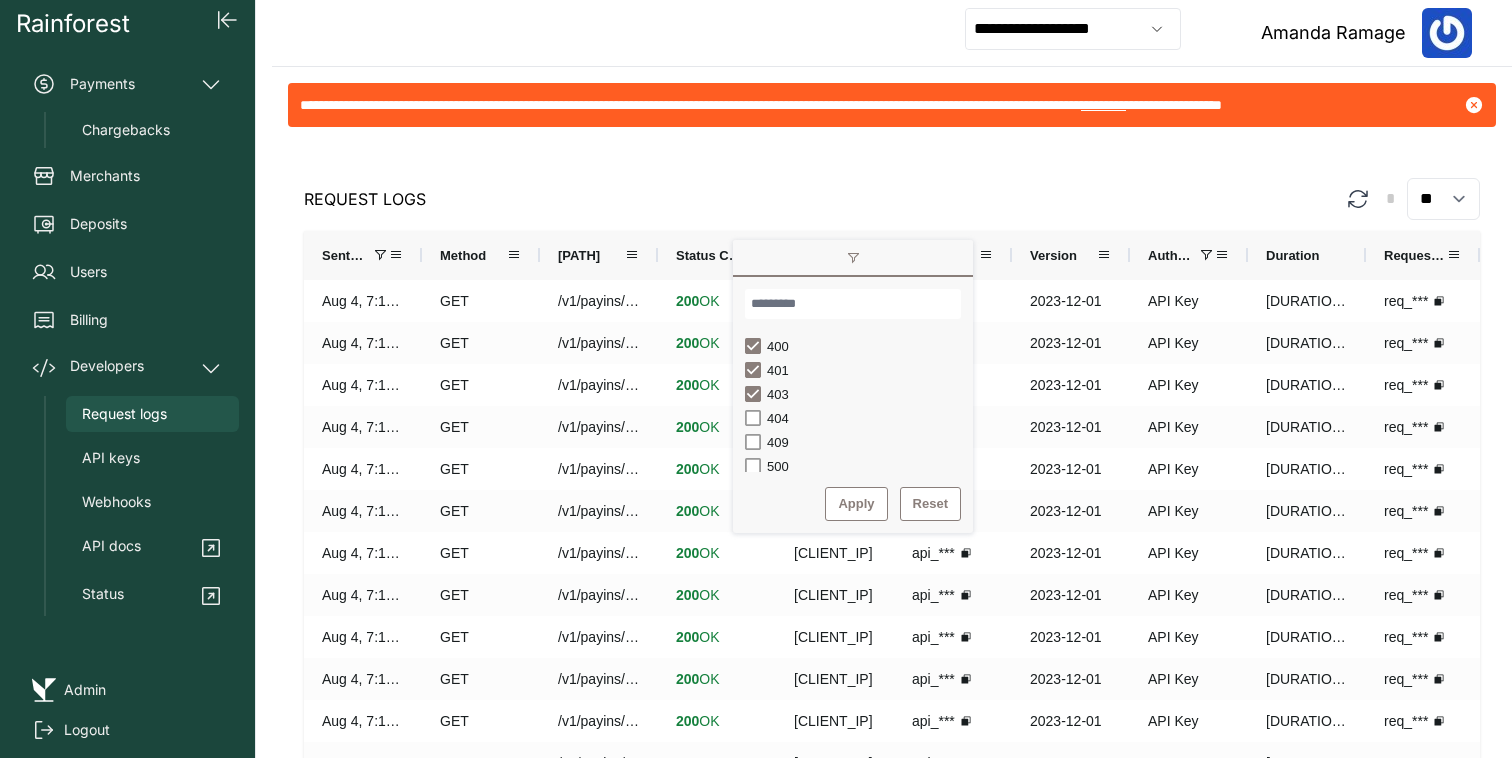 click on "404" at bounding box center (778, 418) 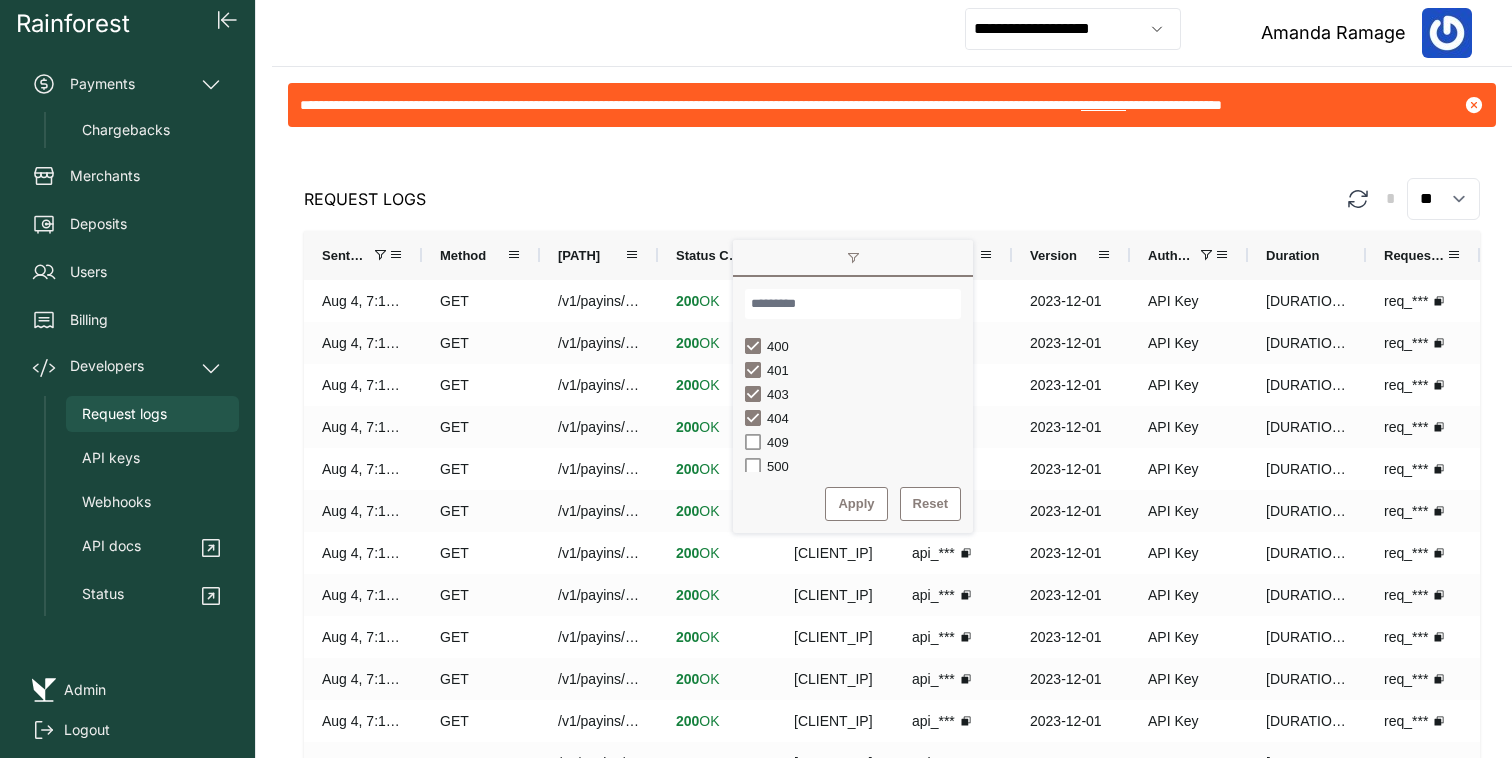 click on "409" at bounding box center (853, 442) 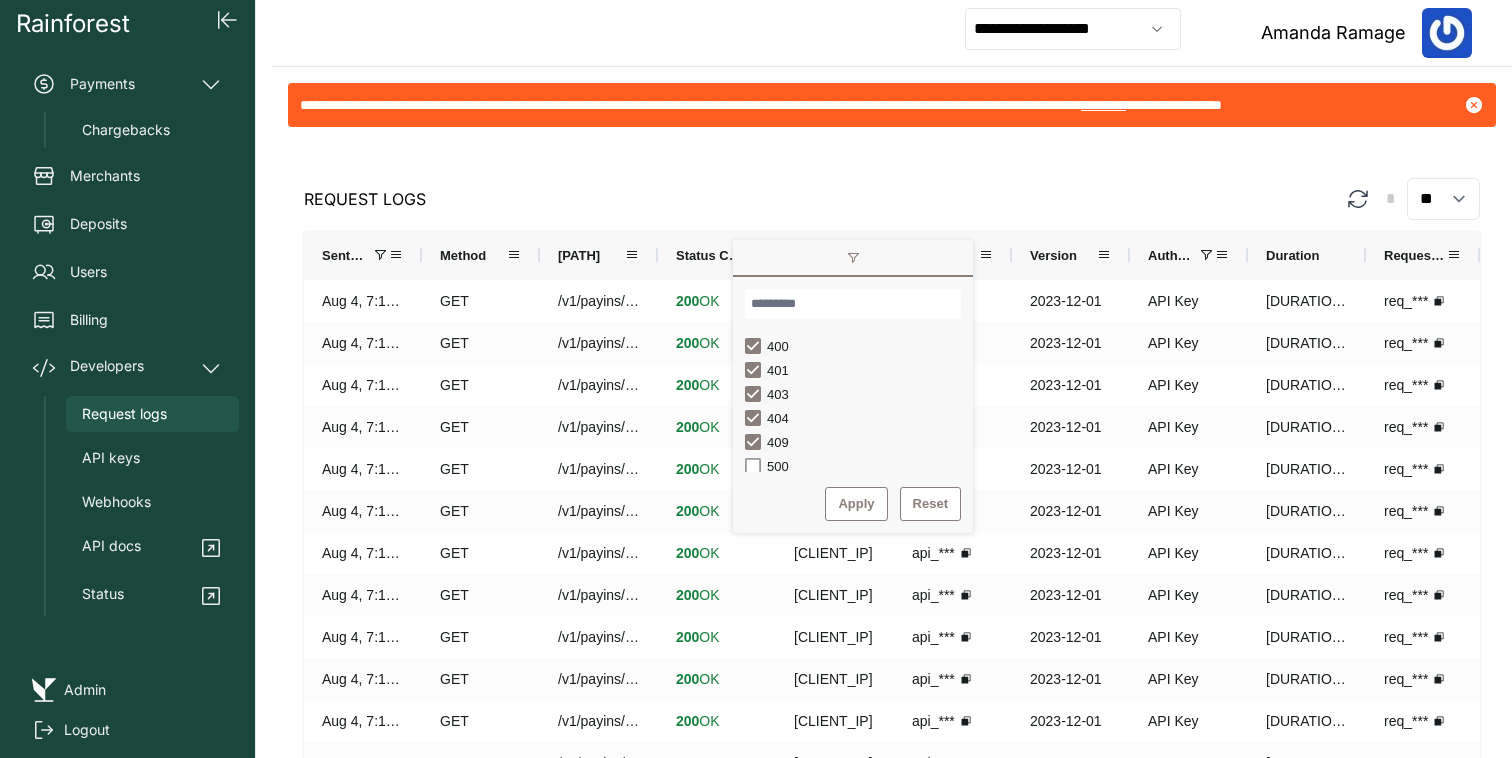 click on "500" at bounding box center [778, 466] 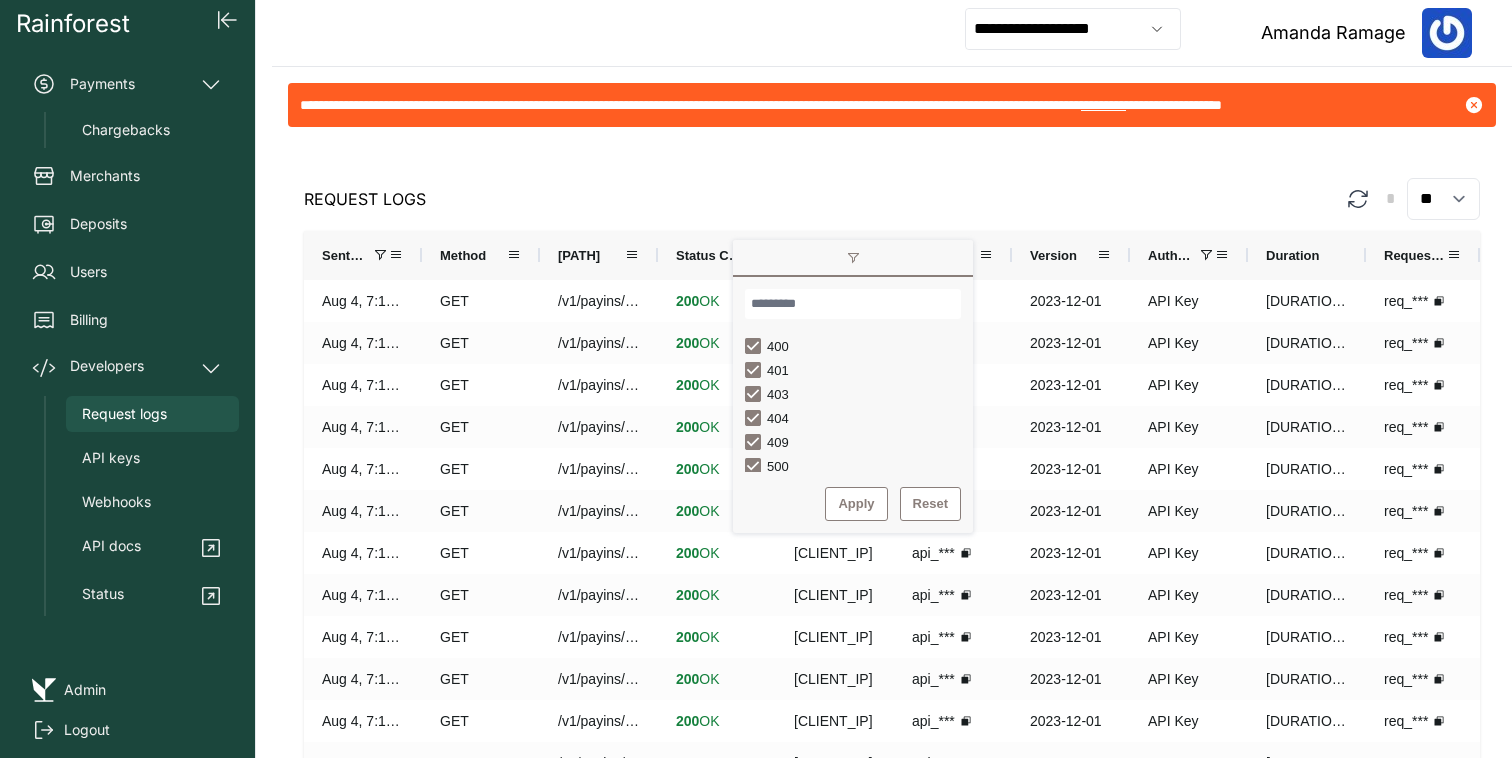 scroll, scrollTop: 126, scrollLeft: 0, axis: vertical 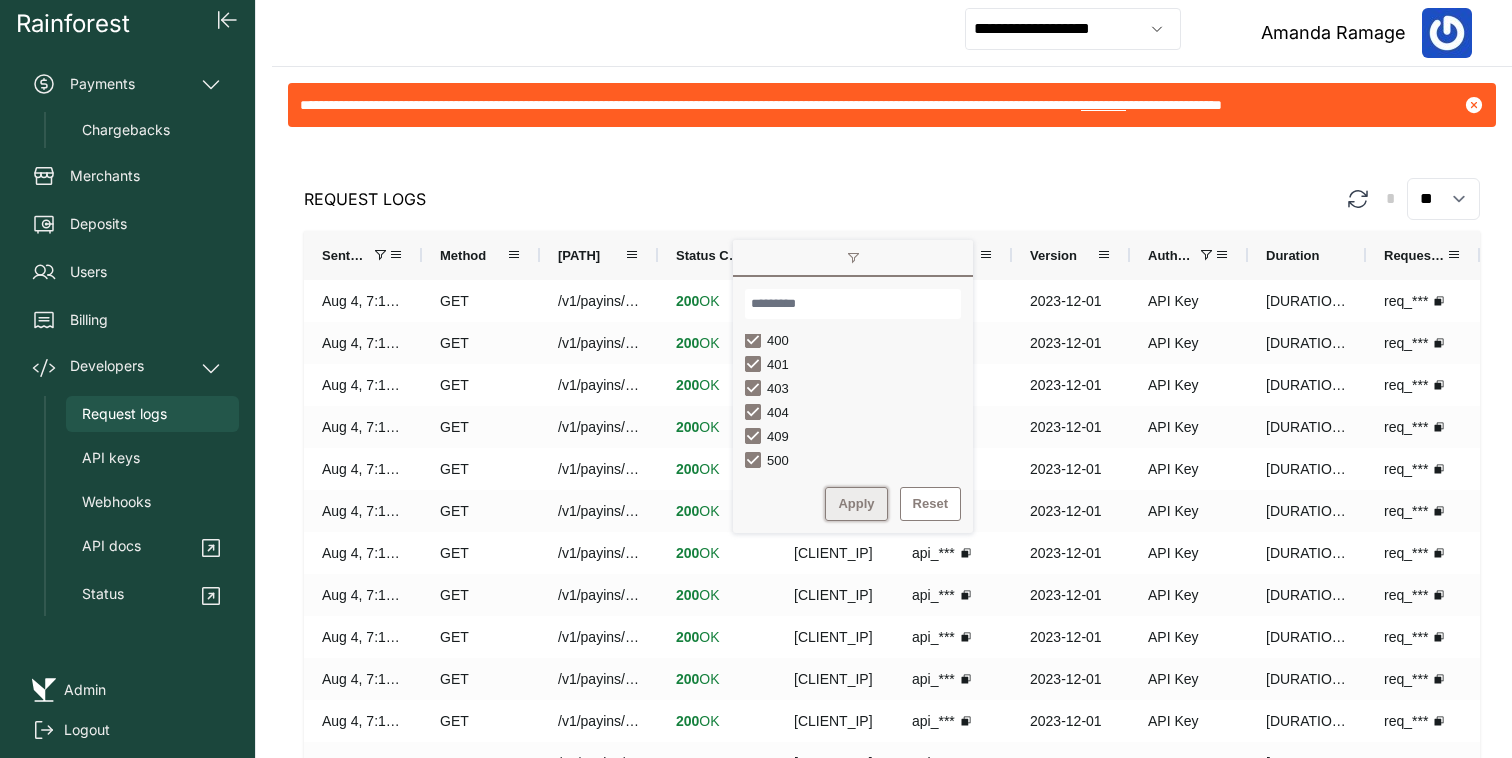 click on "Apply" at bounding box center [856, 504] 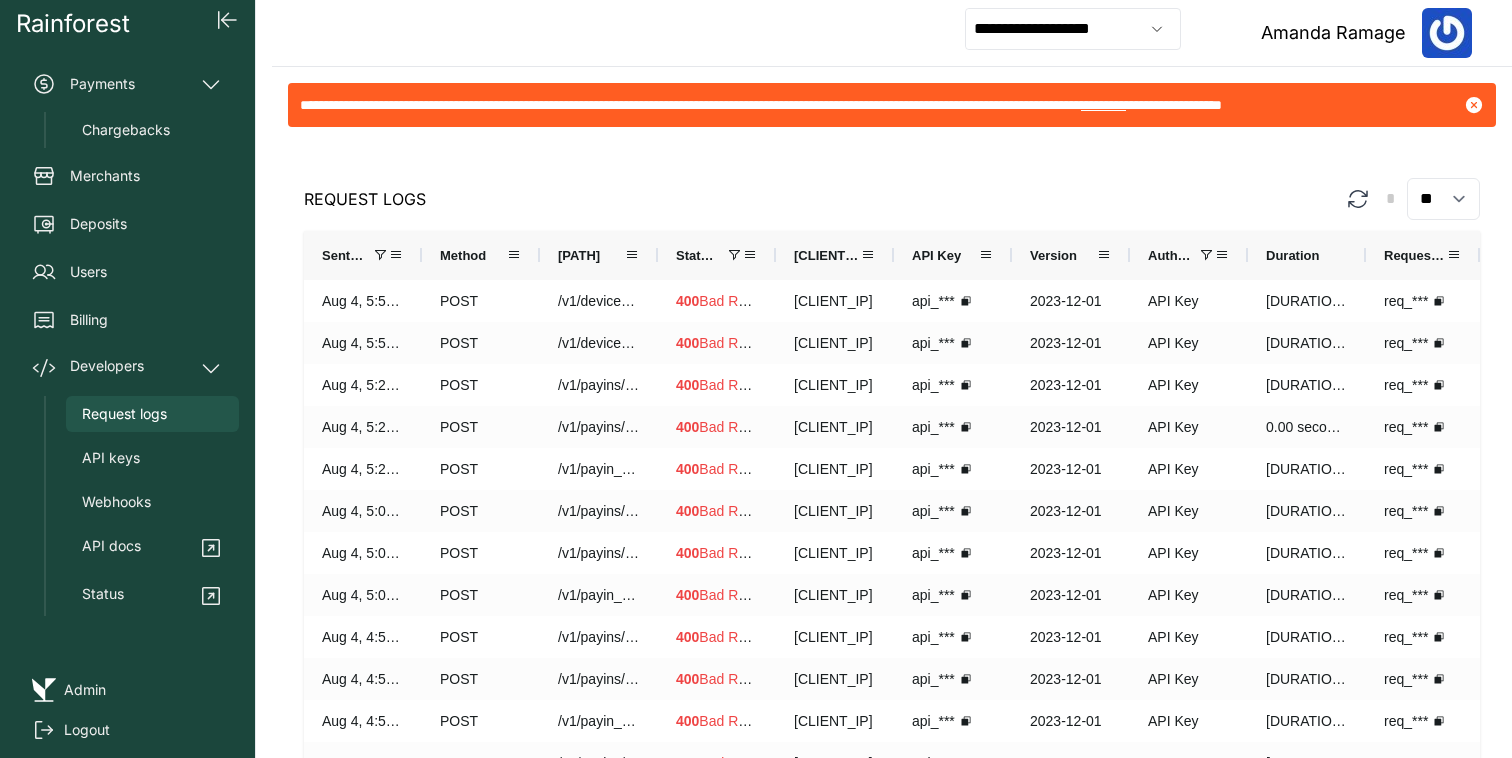 click on "**********" 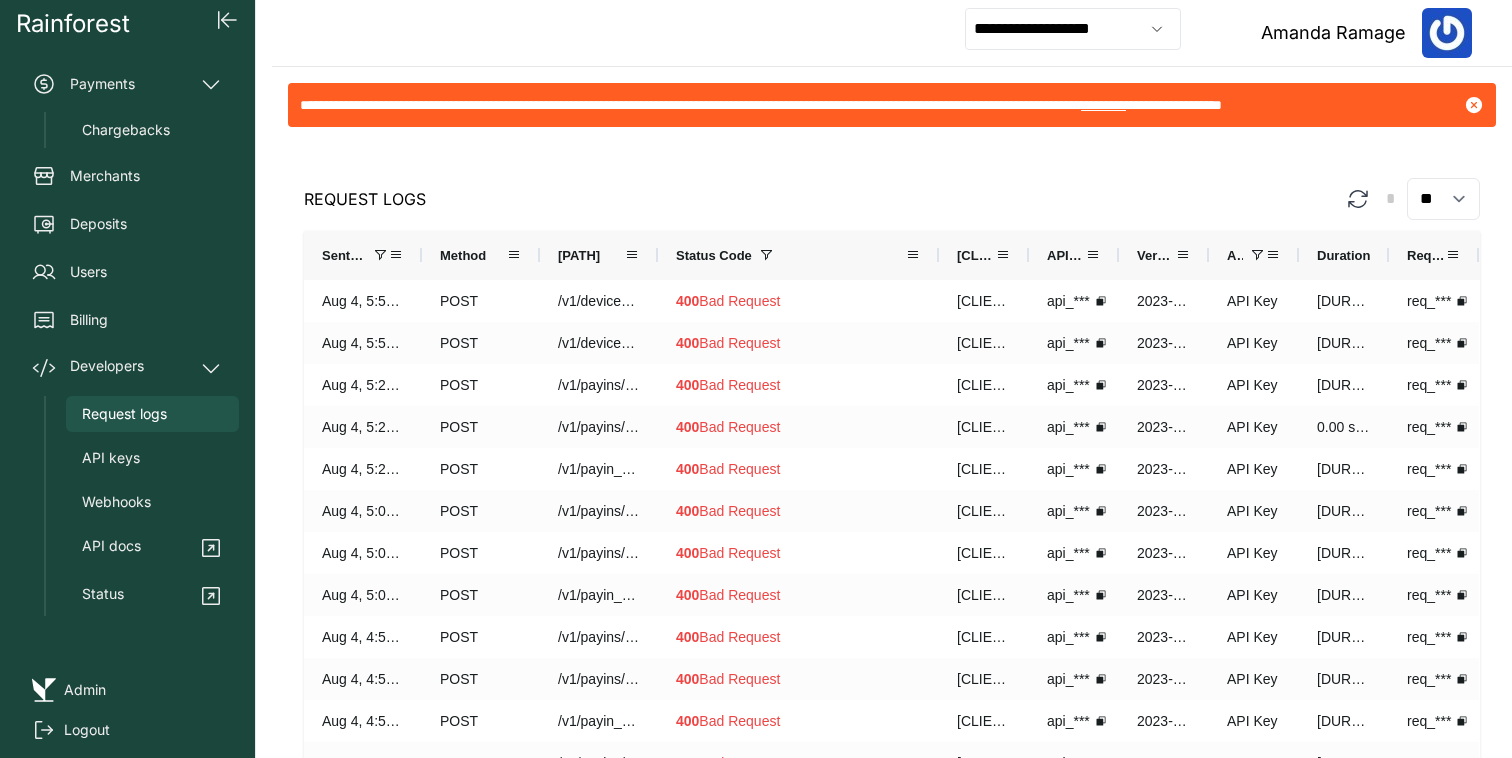 drag, startPoint x: 773, startPoint y: 259, endPoint x: 936, endPoint y: 247, distance: 163.44112 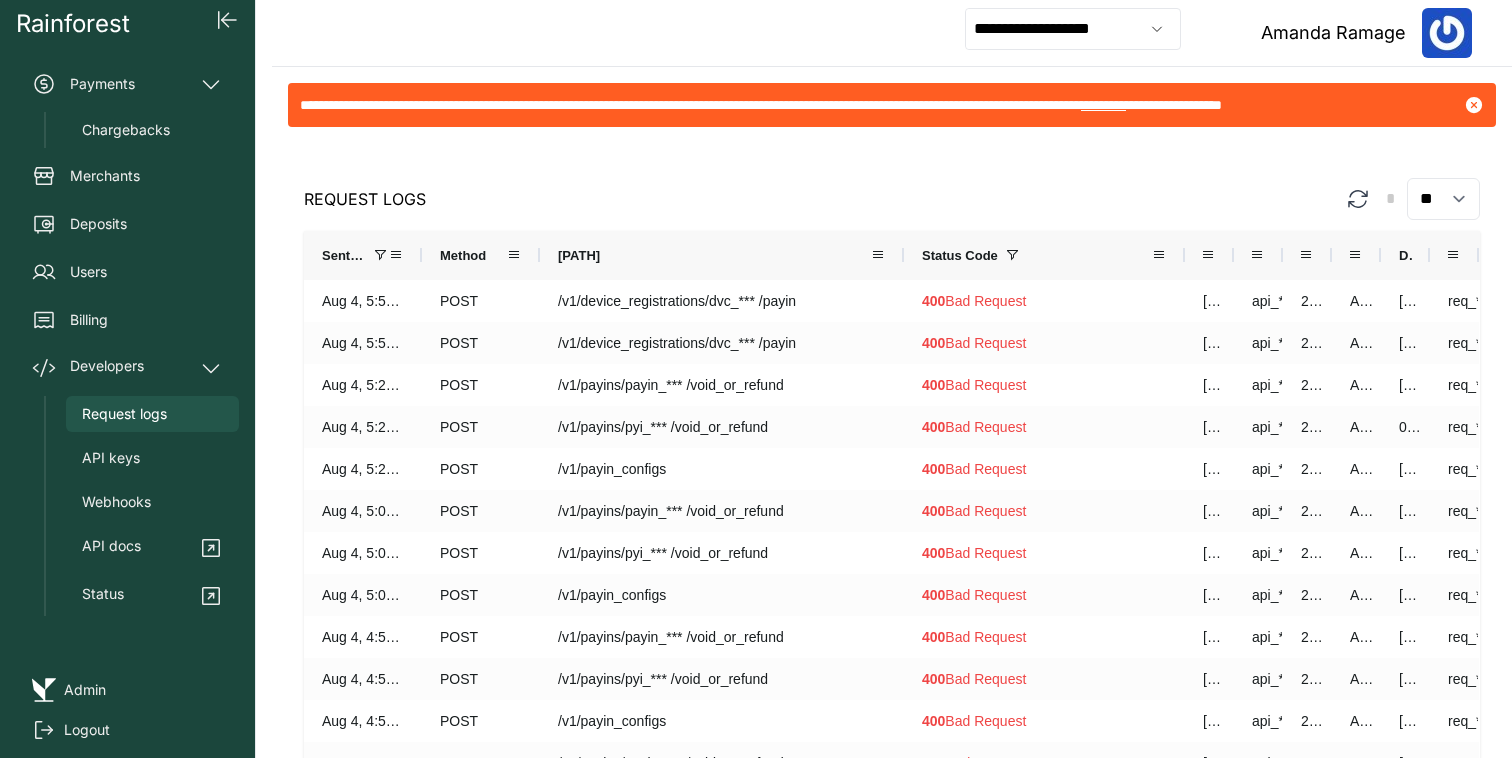 drag, startPoint x: 657, startPoint y: 255, endPoint x: 903, endPoint y: 246, distance: 246.16458 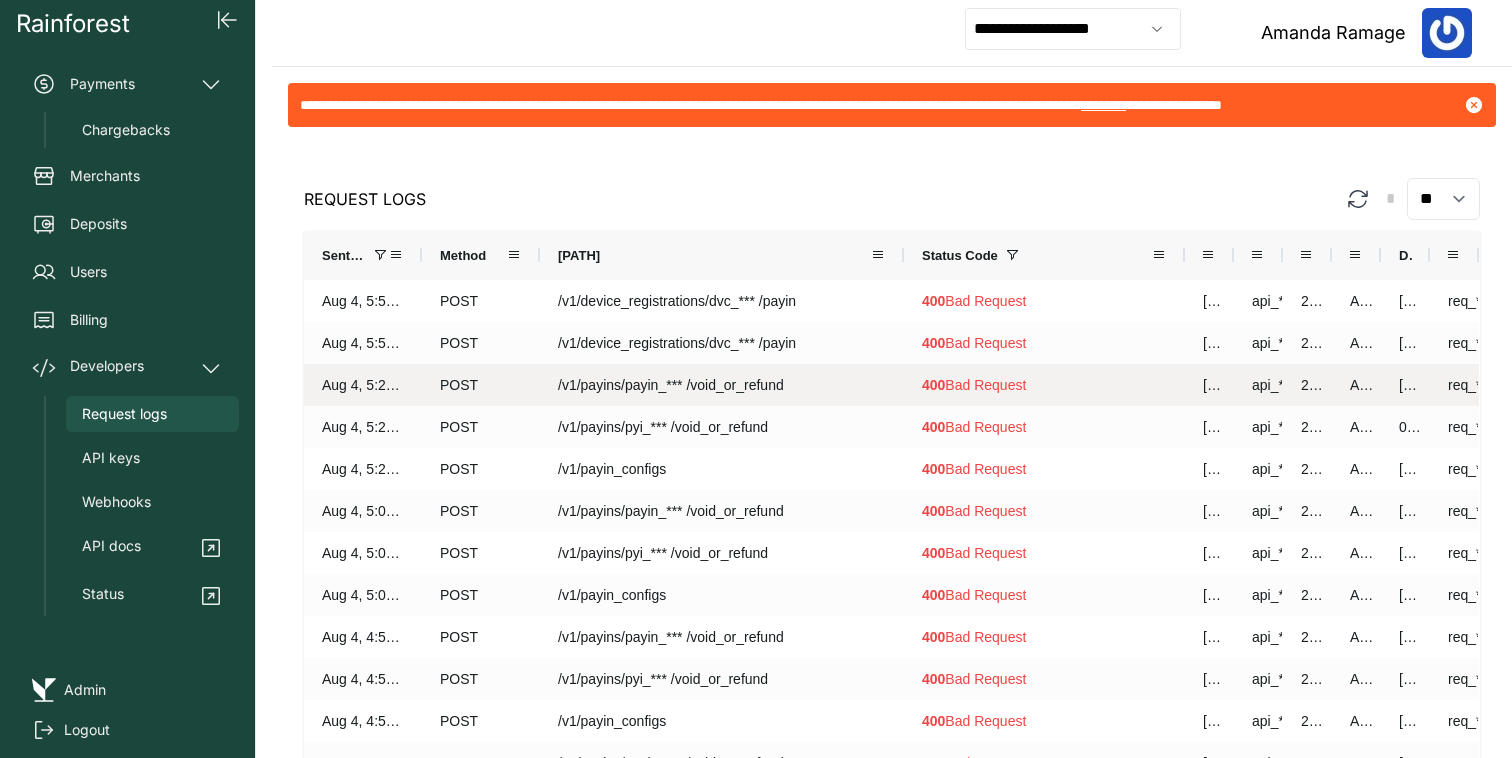 click on "/v1/payins/payin_*** /void_or_refund" at bounding box center [722, 385] 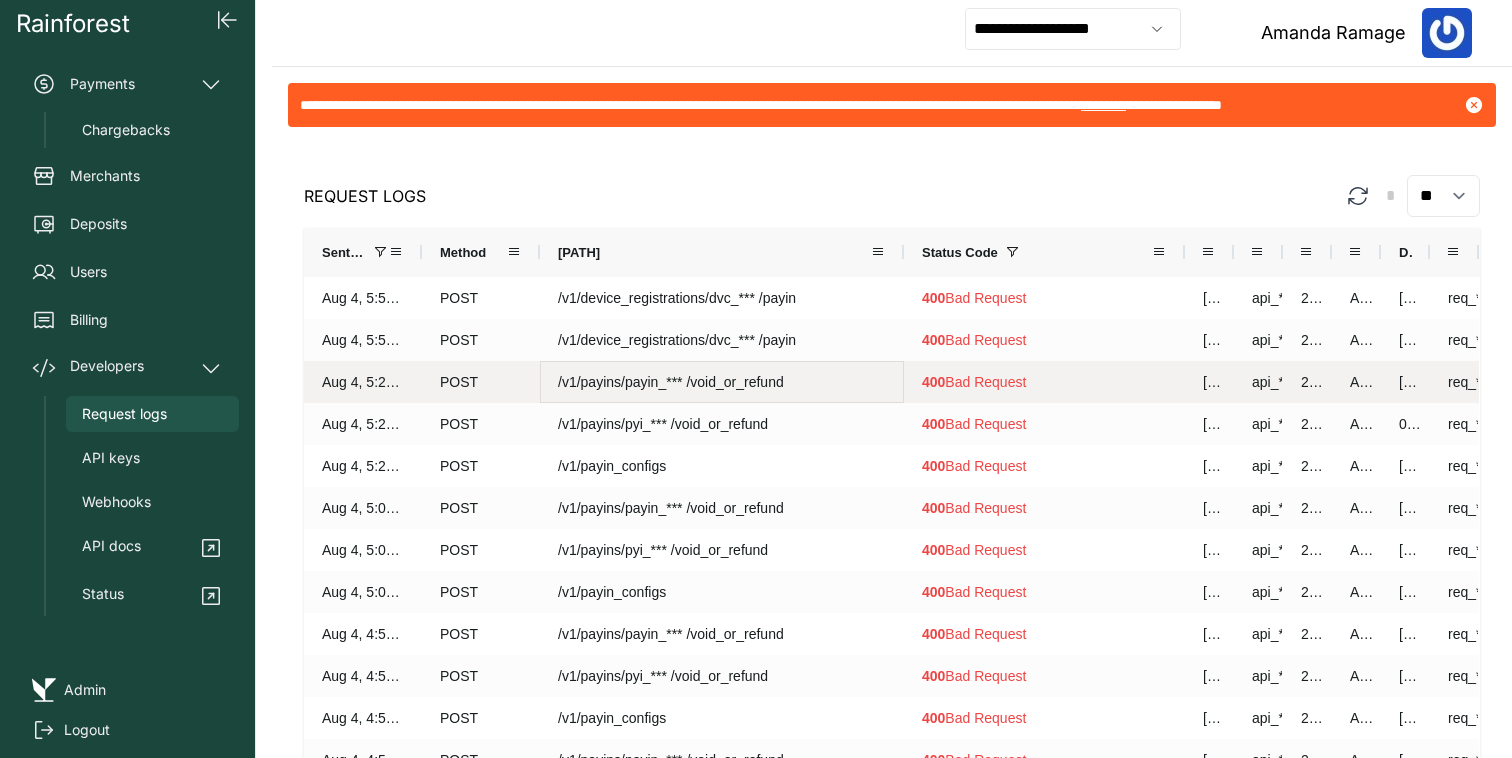 scroll, scrollTop: 0, scrollLeft: 0, axis: both 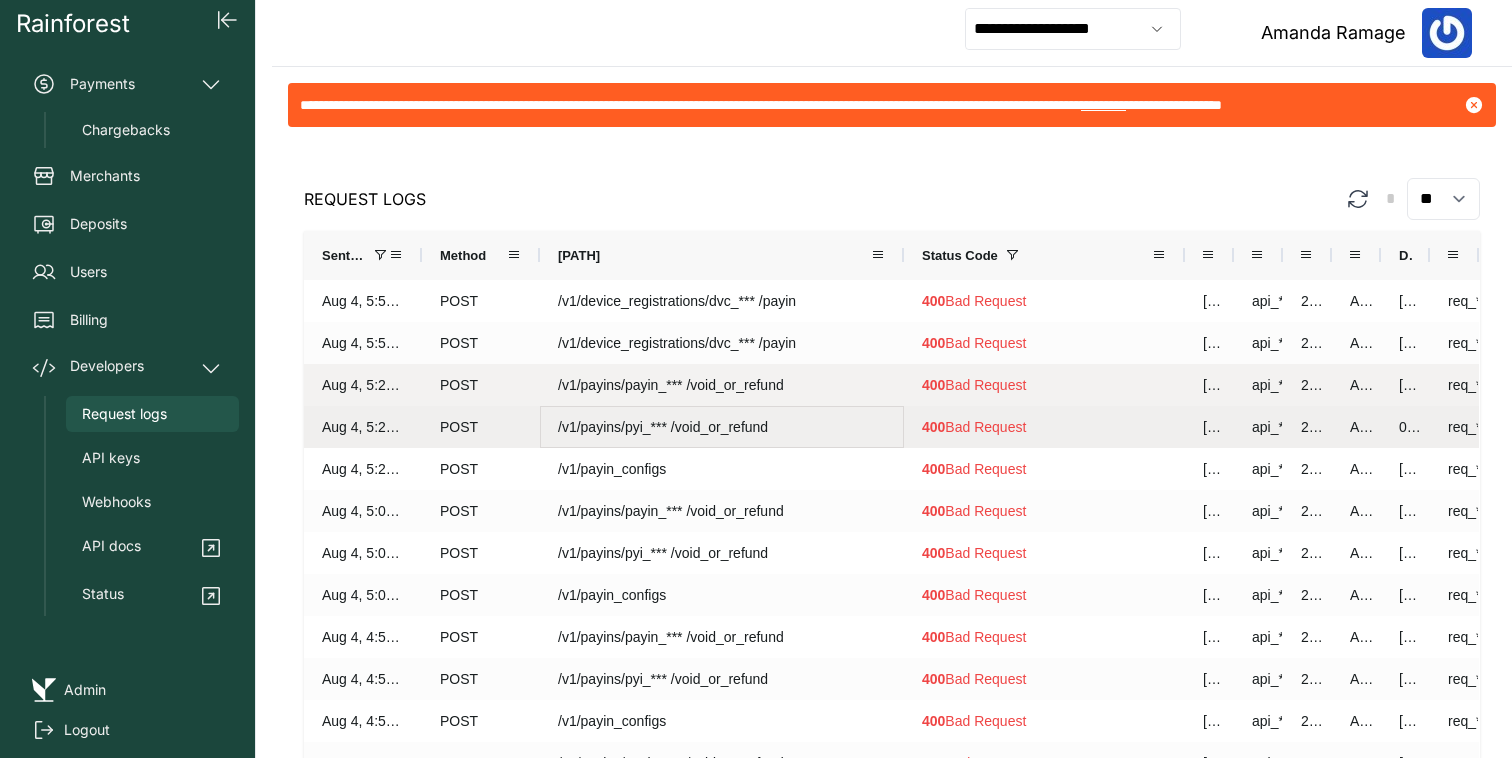 click on "/v1/payins/pyi_*** /void_or_refund" at bounding box center [722, 427] 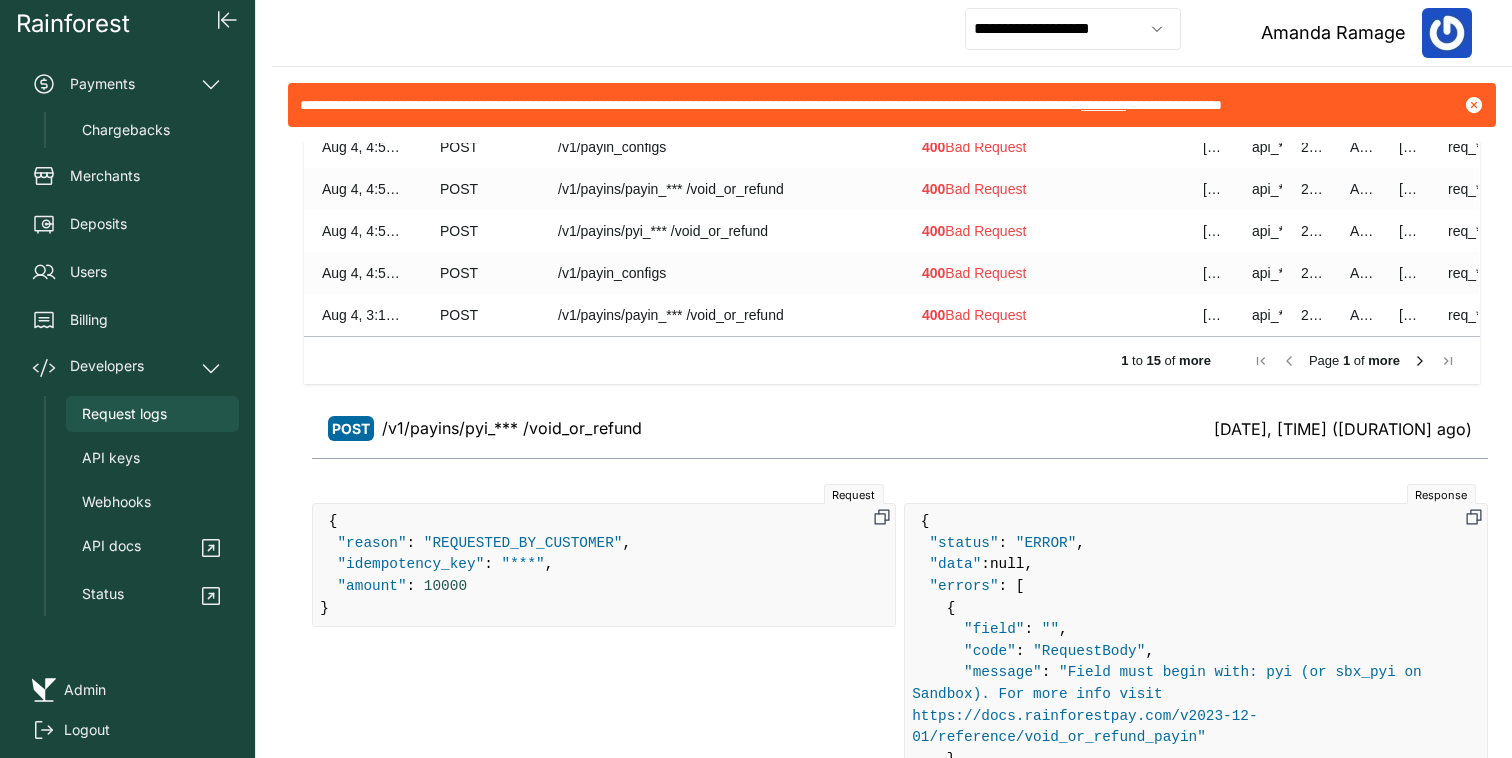 scroll, scrollTop: 717, scrollLeft: 0, axis: vertical 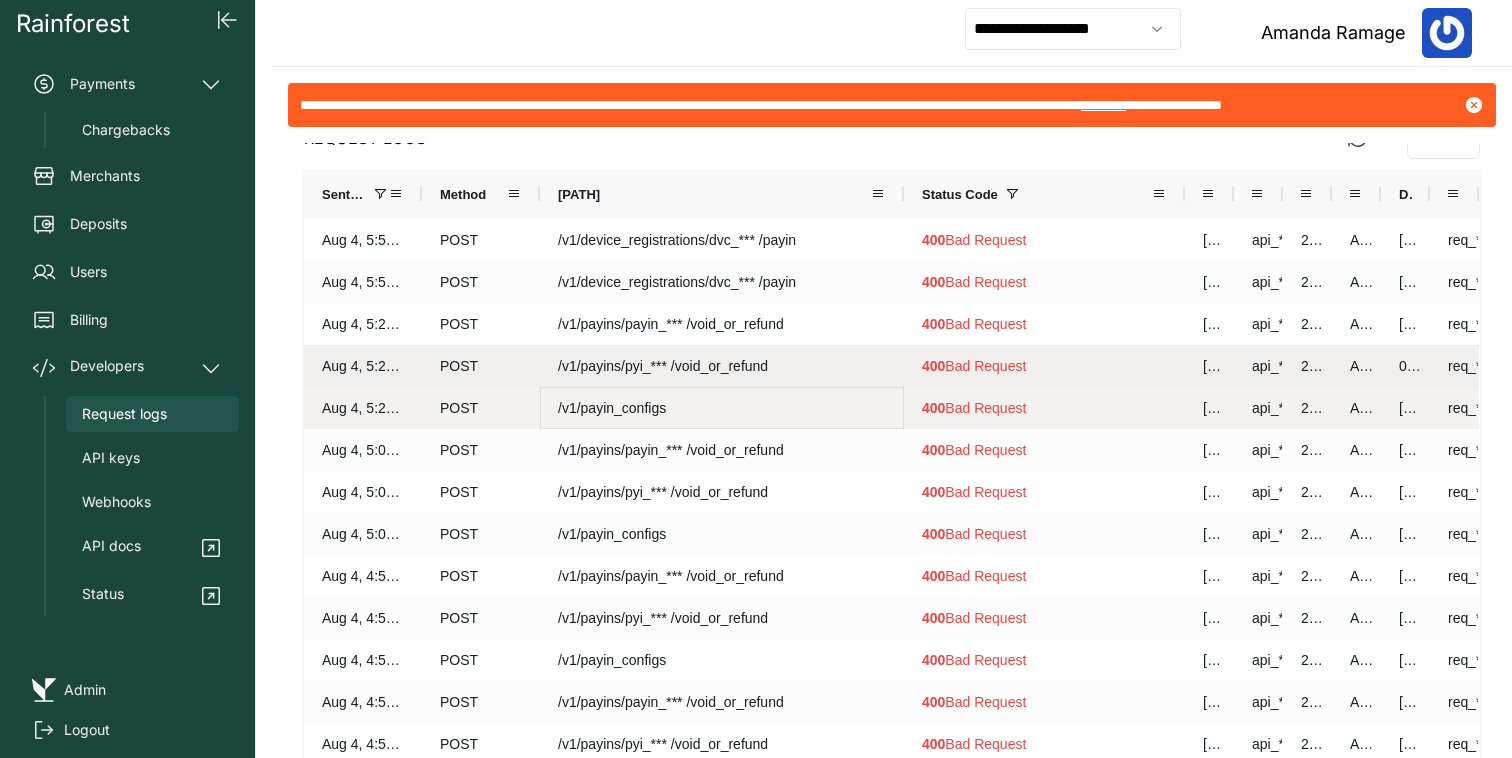 click on "/v1/payin_configs" at bounding box center [722, 408] 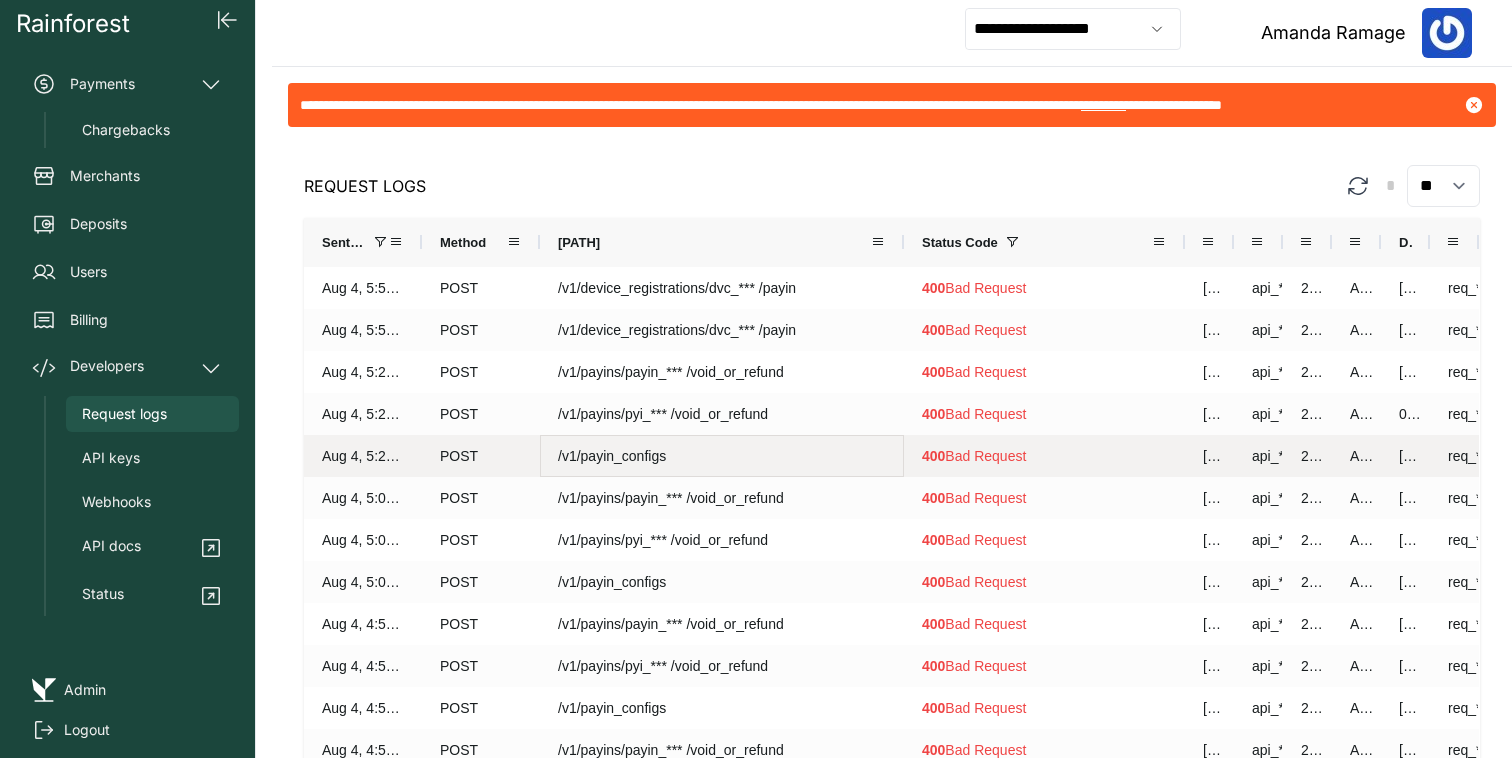 scroll, scrollTop: 0, scrollLeft: 0, axis: both 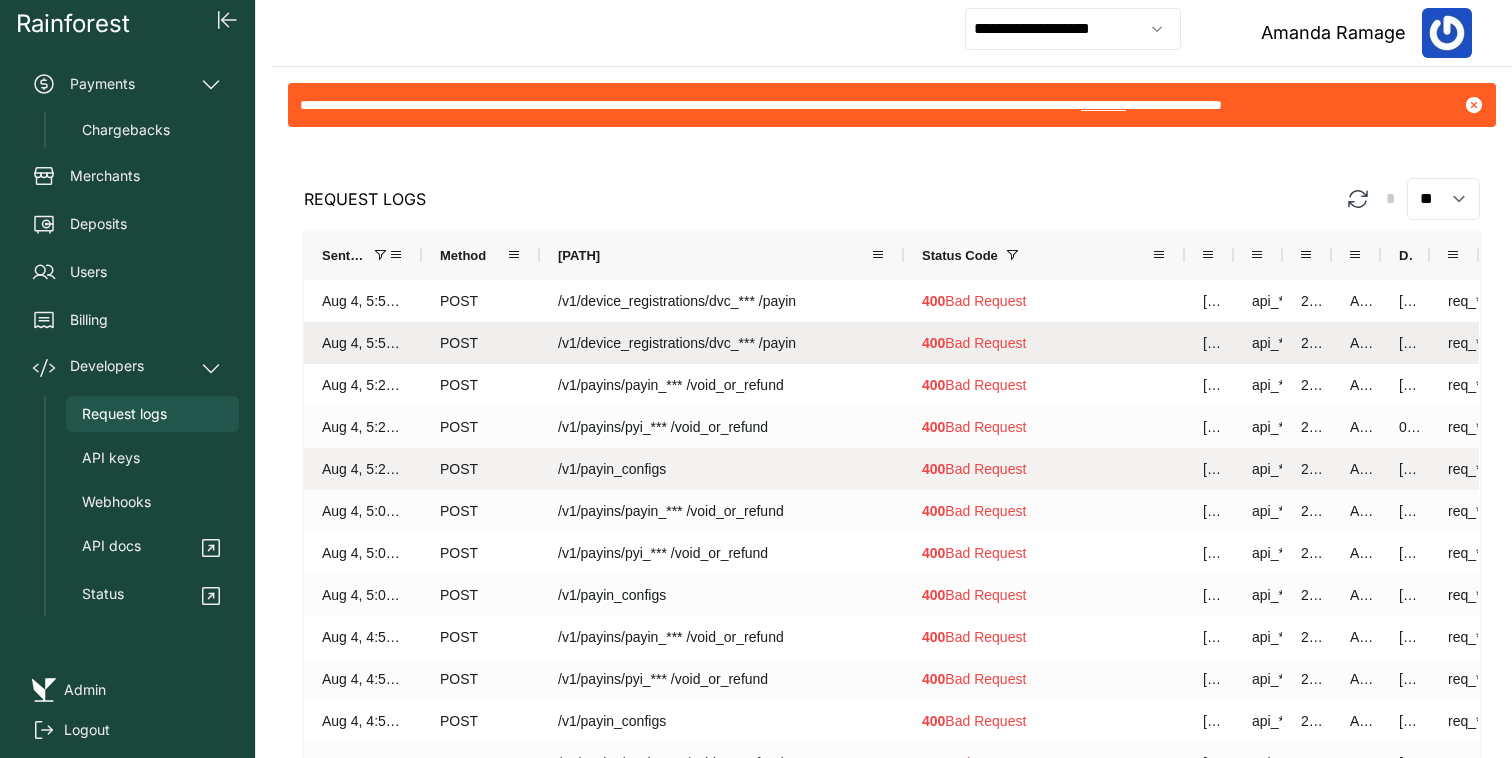 click on "/v1/device_registrations/dvc_*** /payin" at bounding box center (722, 343) 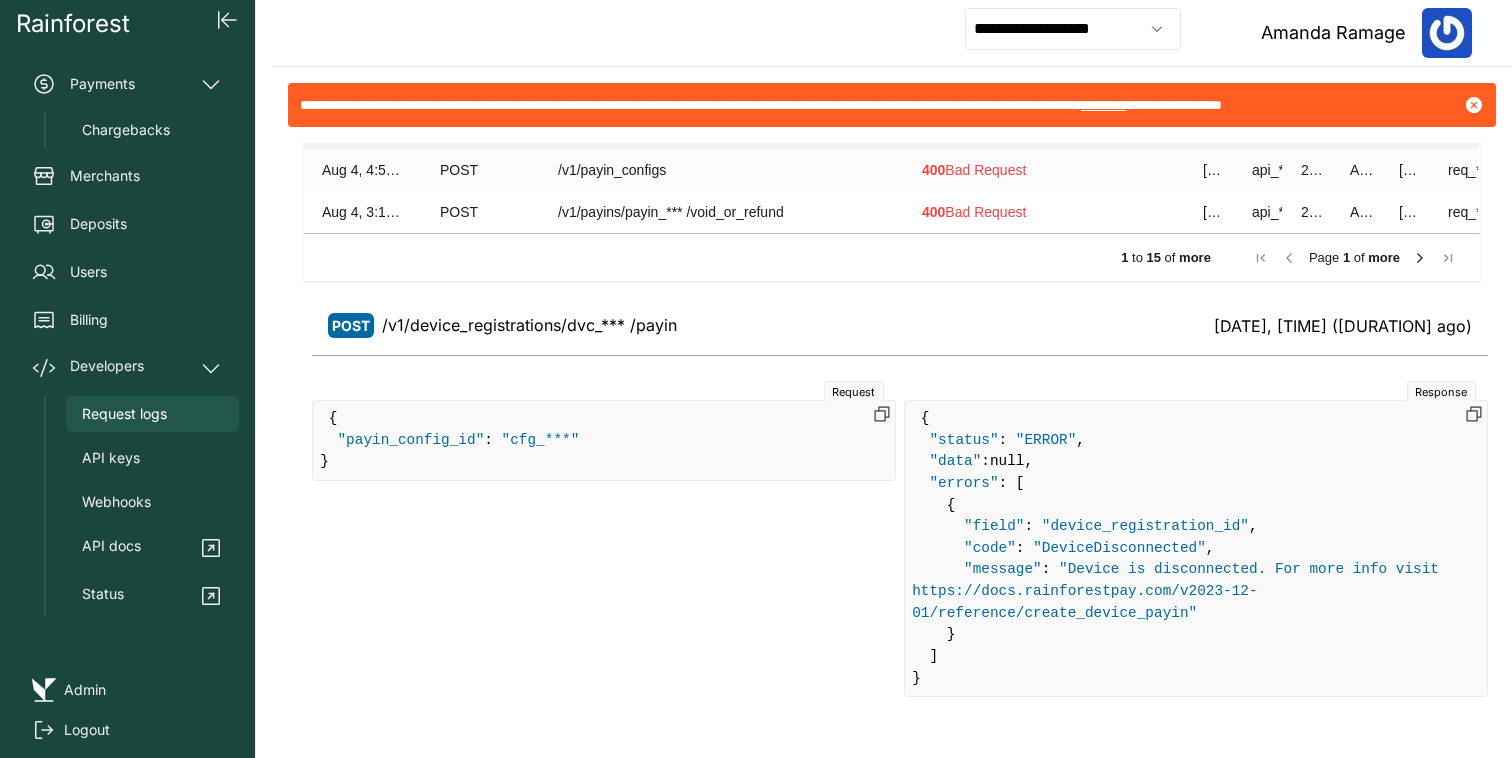 scroll, scrollTop: 717, scrollLeft: 0, axis: vertical 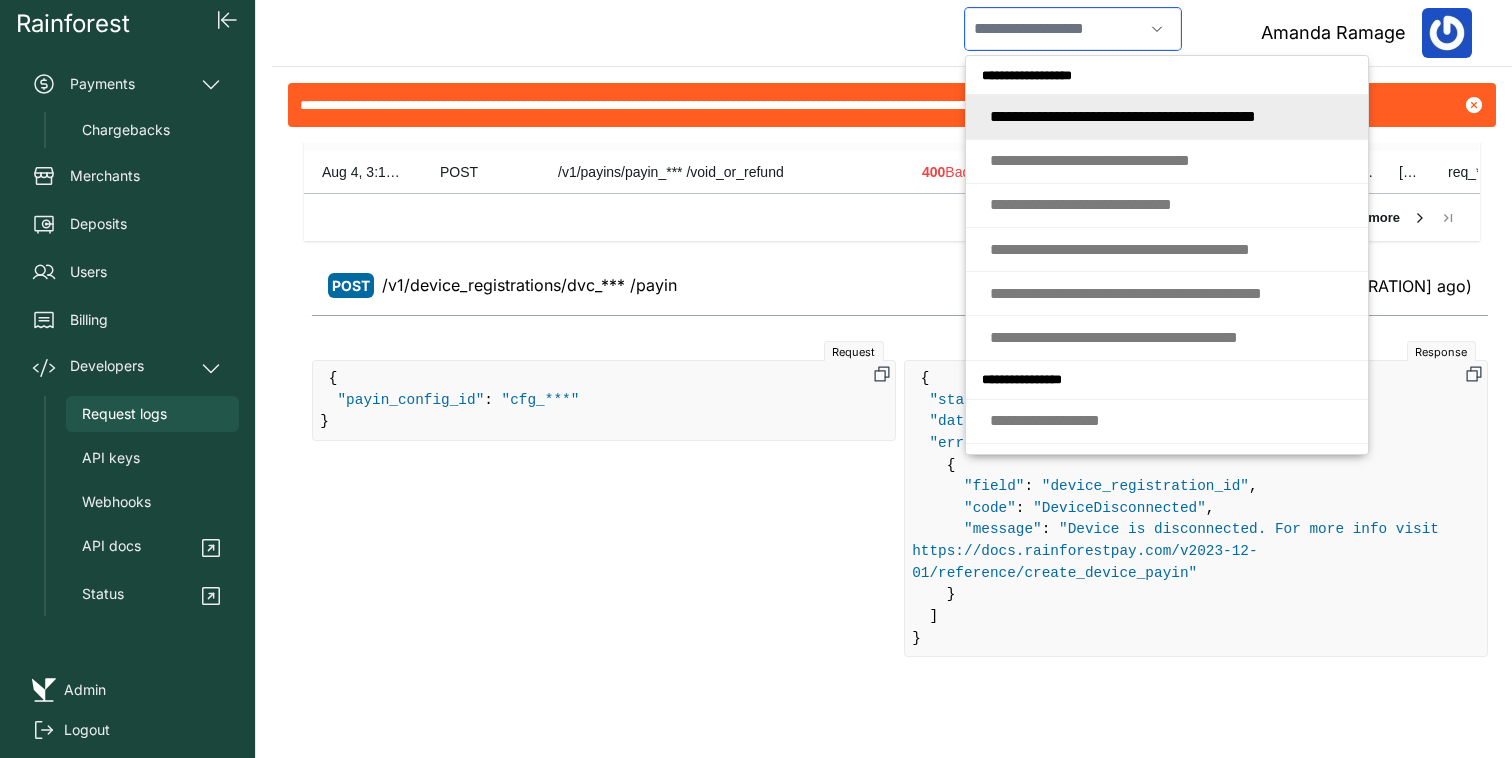 click at bounding box center (1054, 29) 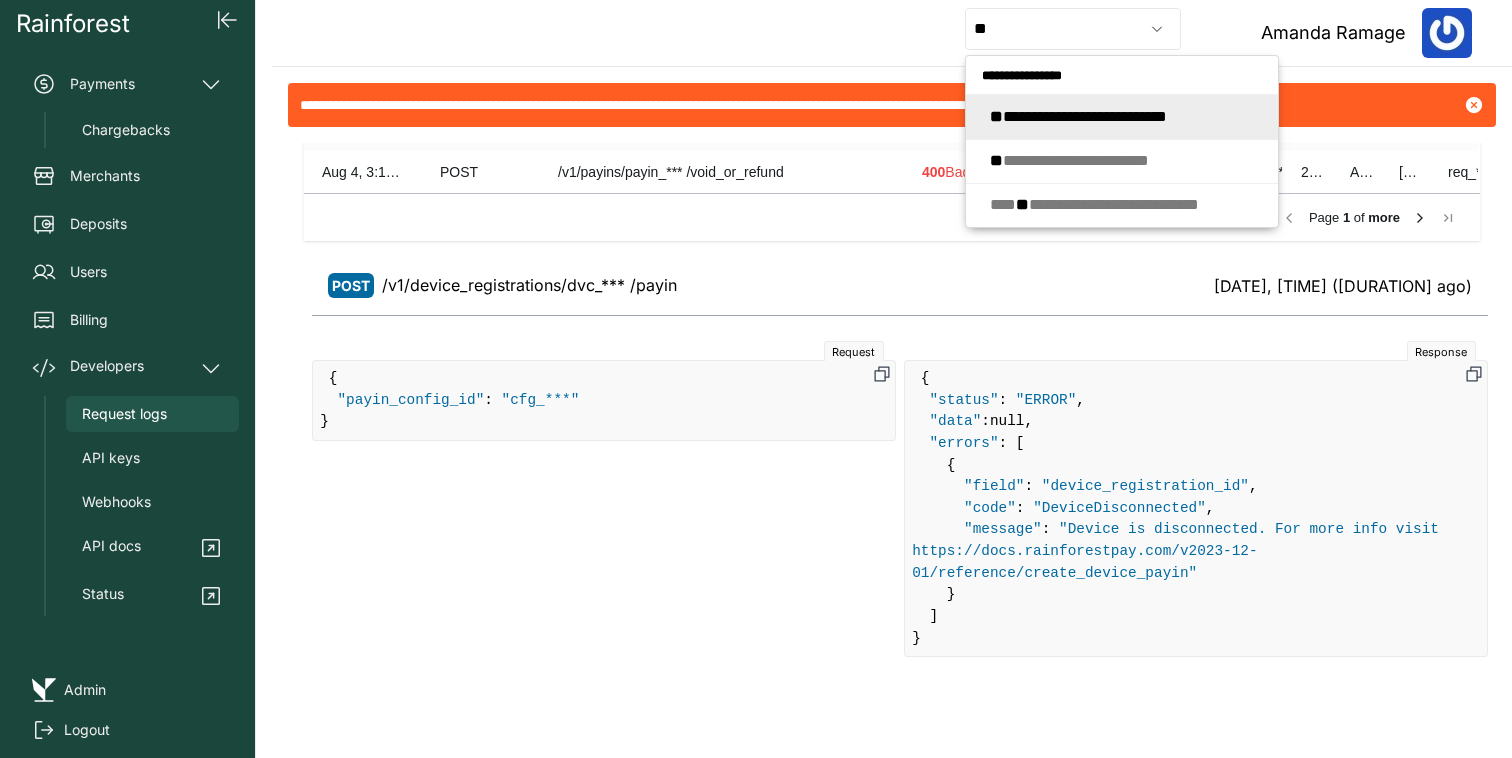 type on "**********" 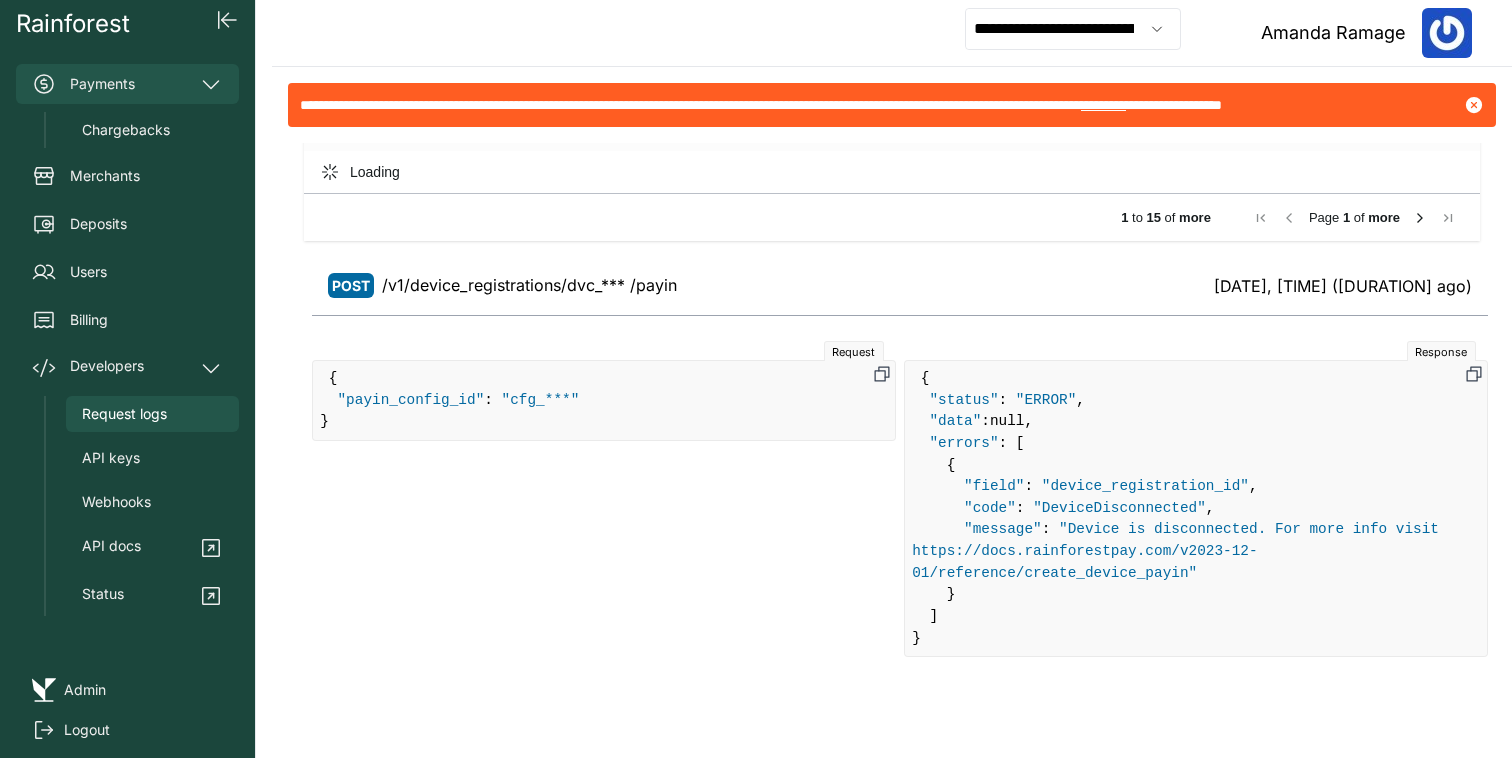 click on "Payments" at bounding box center (127, 84) 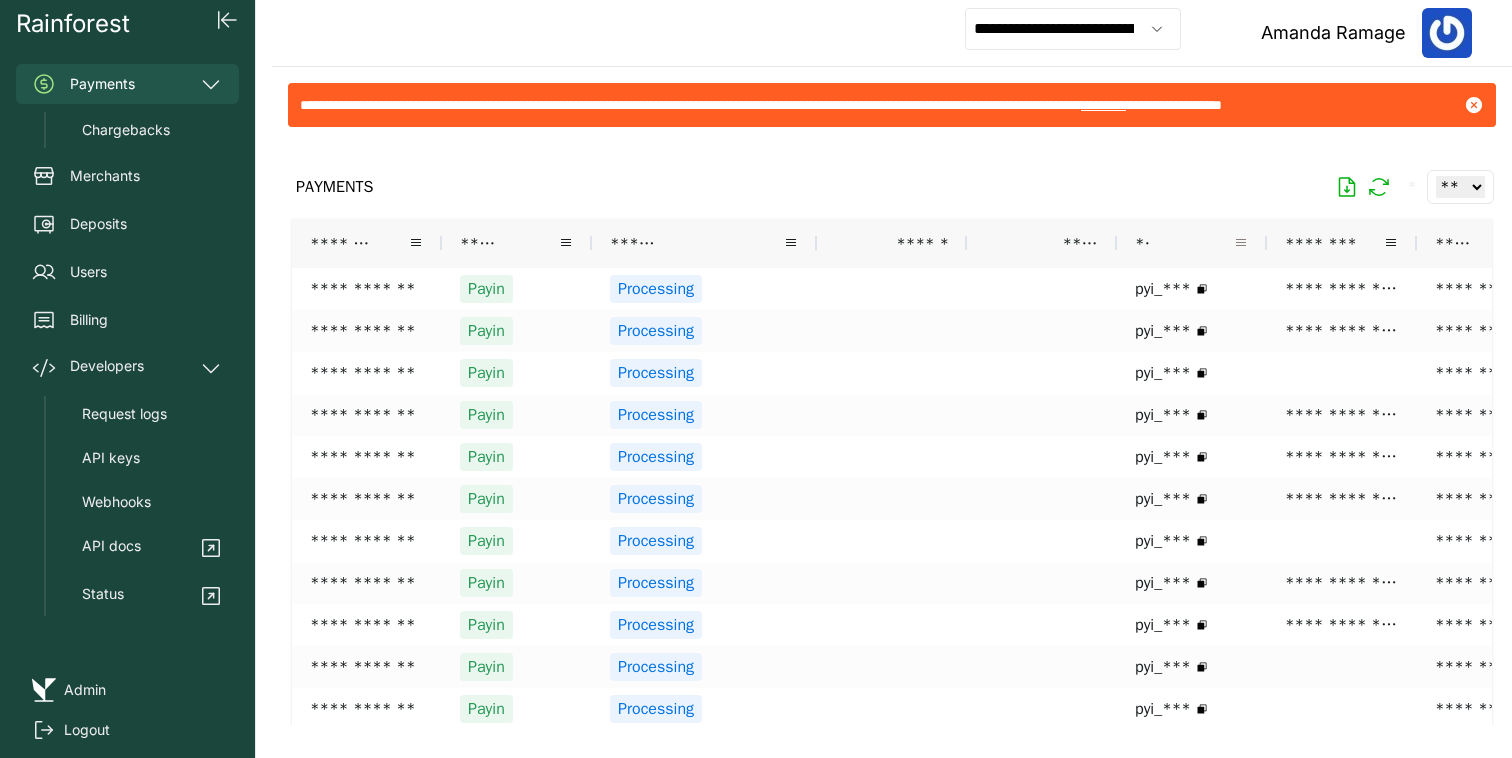 click at bounding box center [1241, 243] 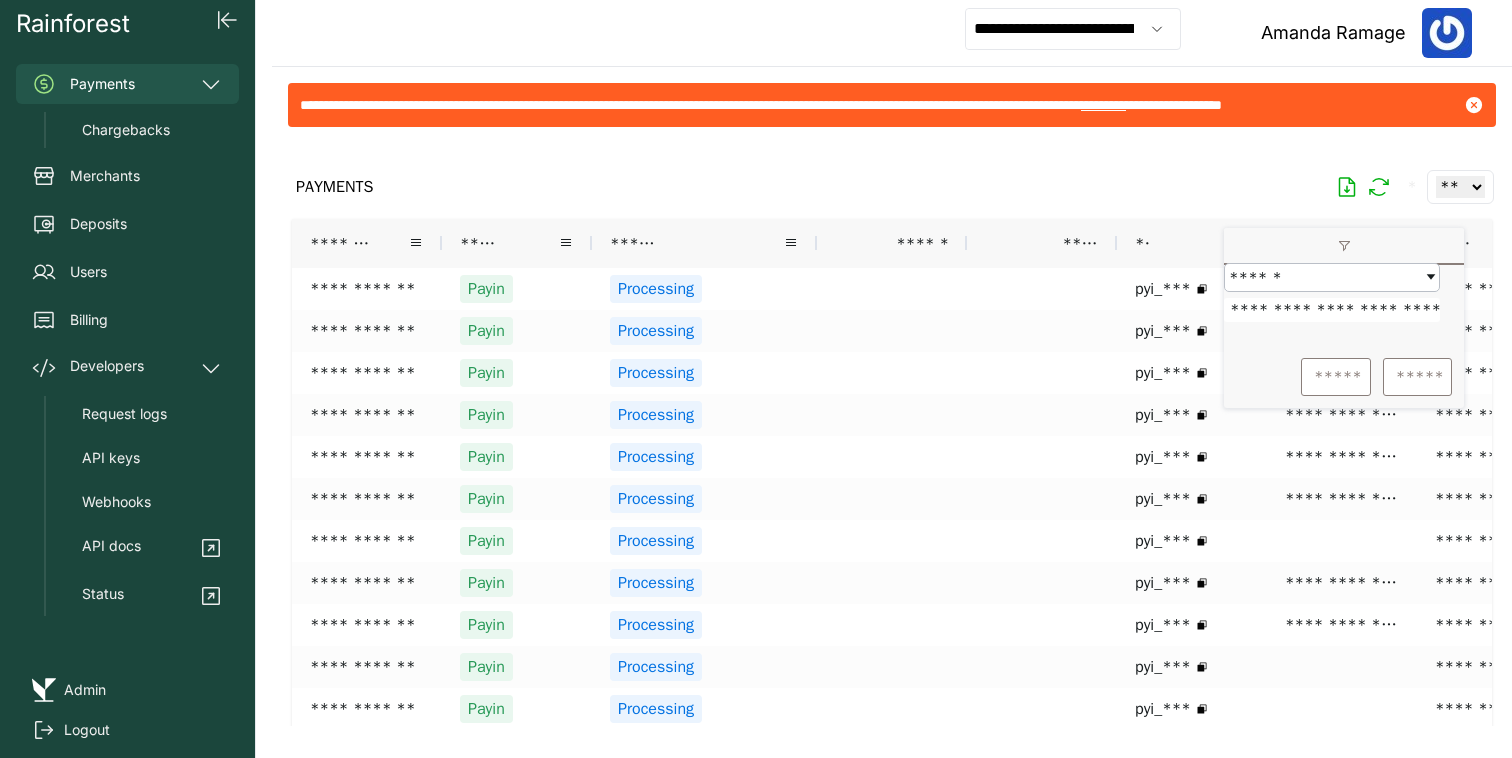 scroll, scrollTop: 0, scrollLeft: 85, axis: horizontal 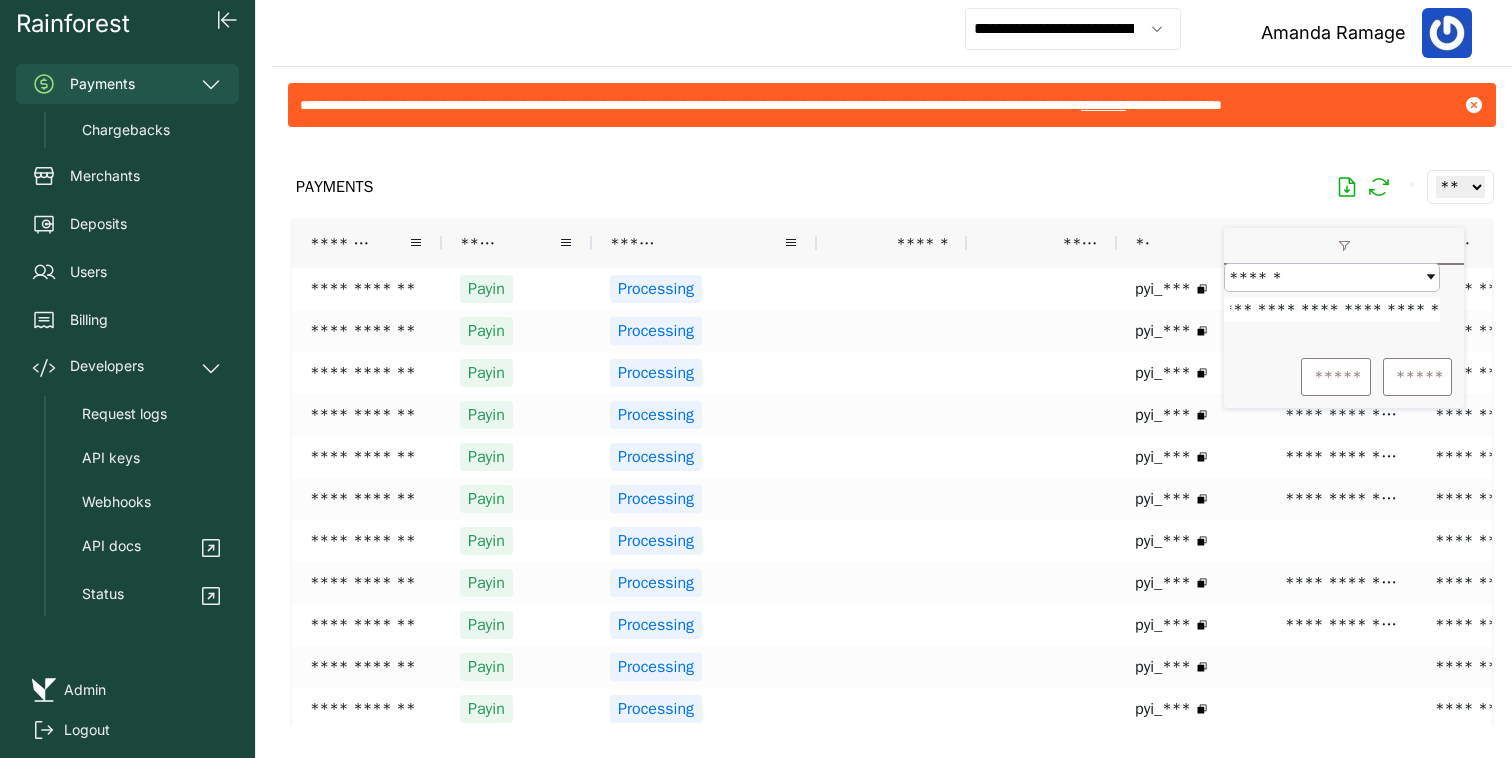 type on "**********" 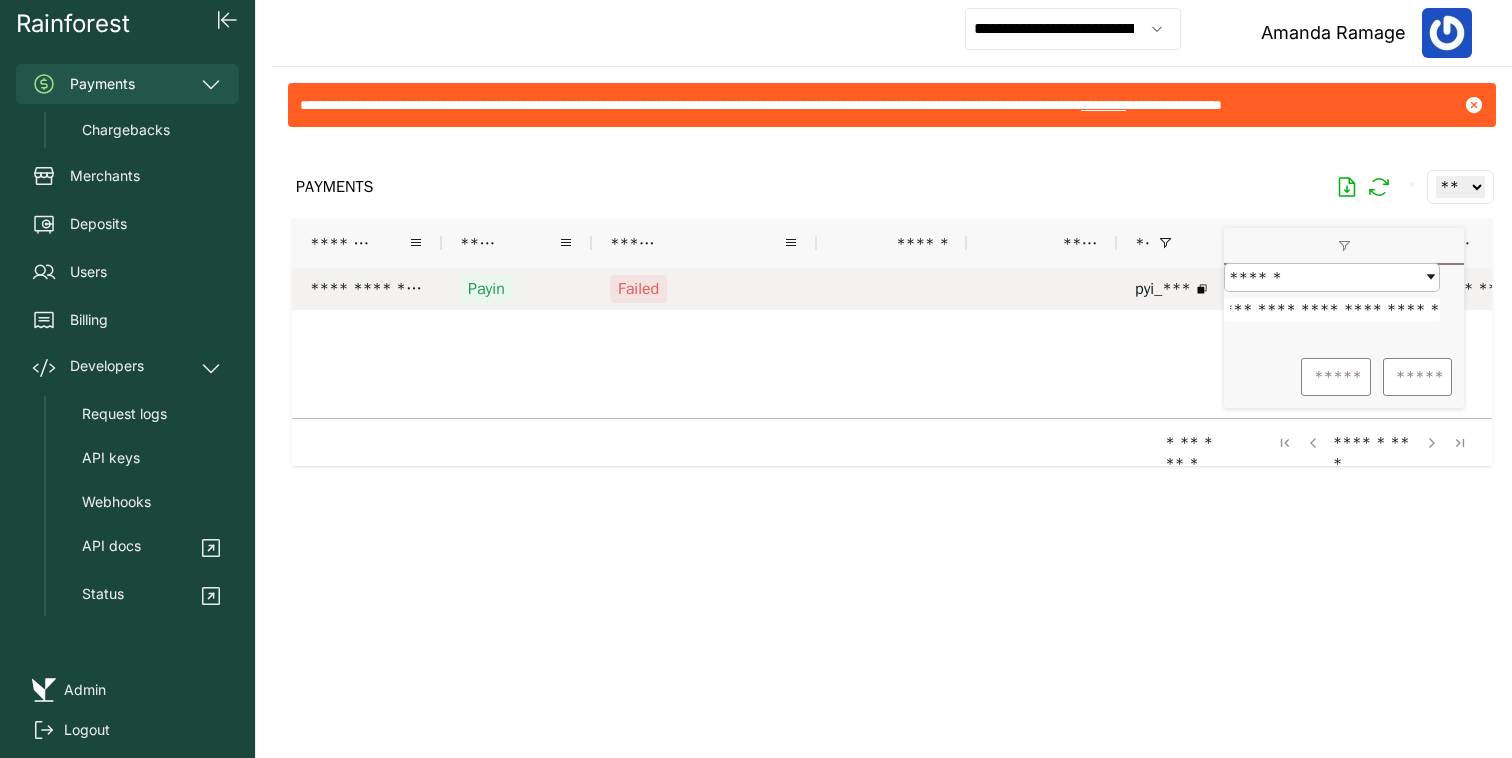 click on "Failed" at bounding box center [704, 289] 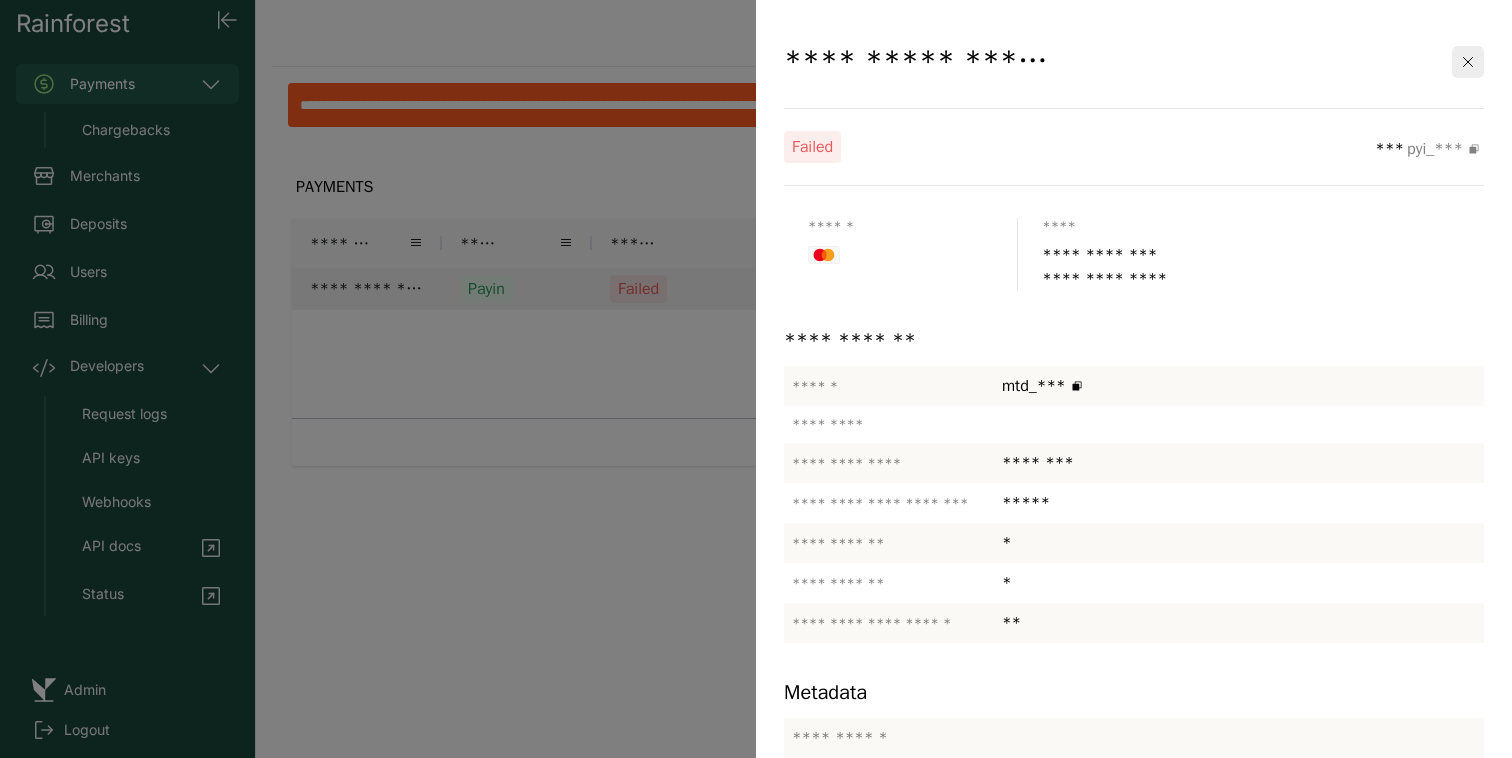 click at bounding box center [756, 379] 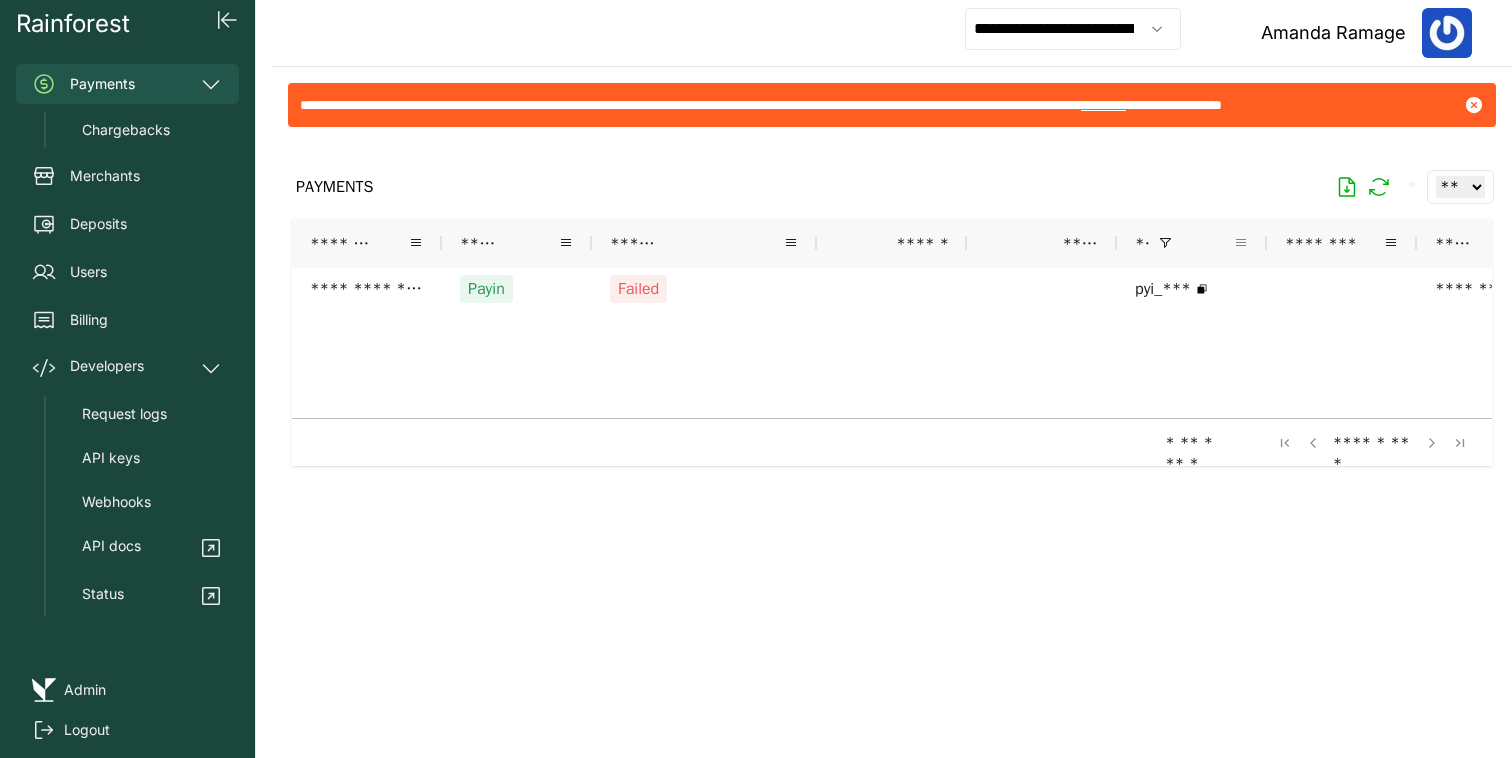 click at bounding box center [1241, 243] 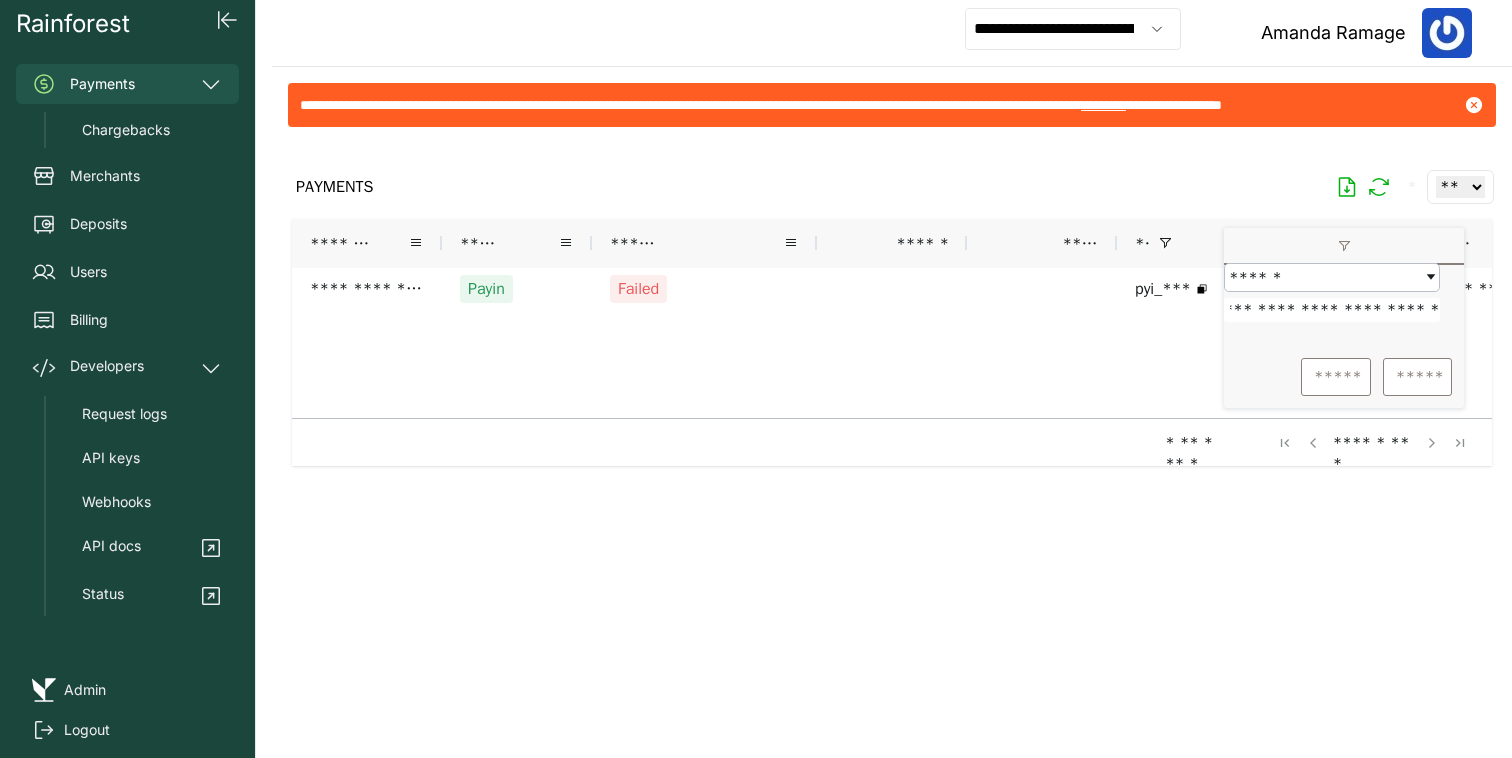 click on "**********" at bounding box center (1332, 310) 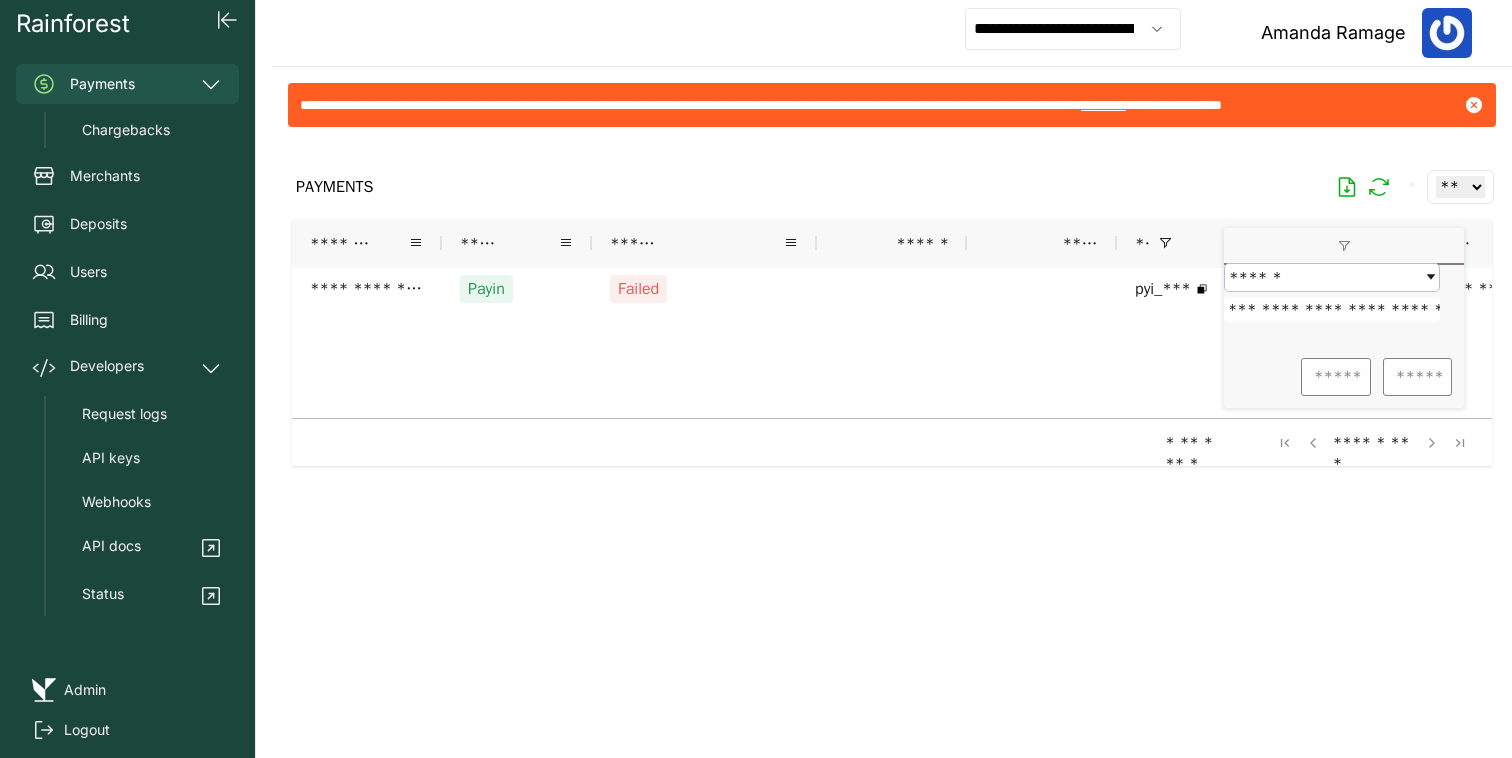 type on "**********" 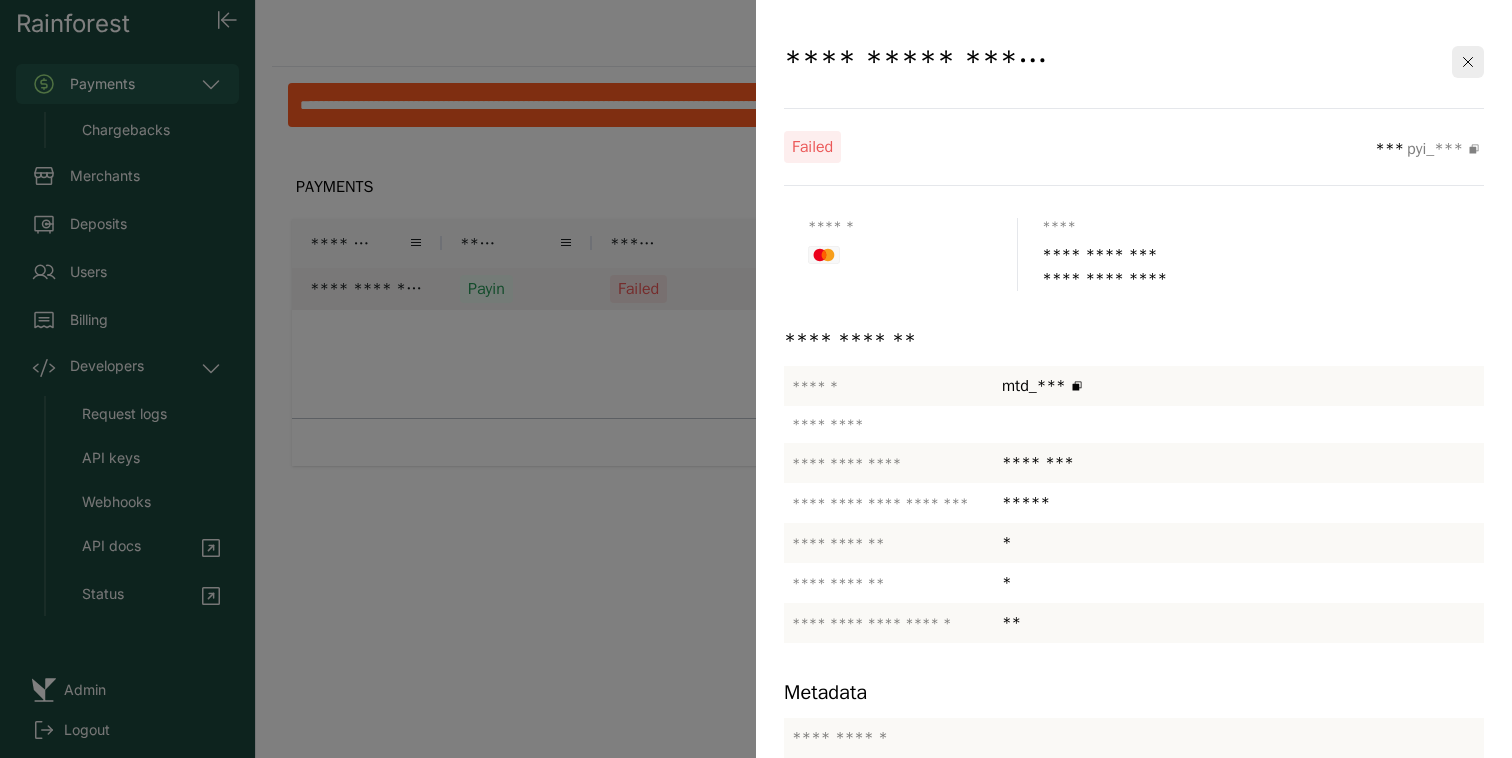 click at bounding box center (756, 379) 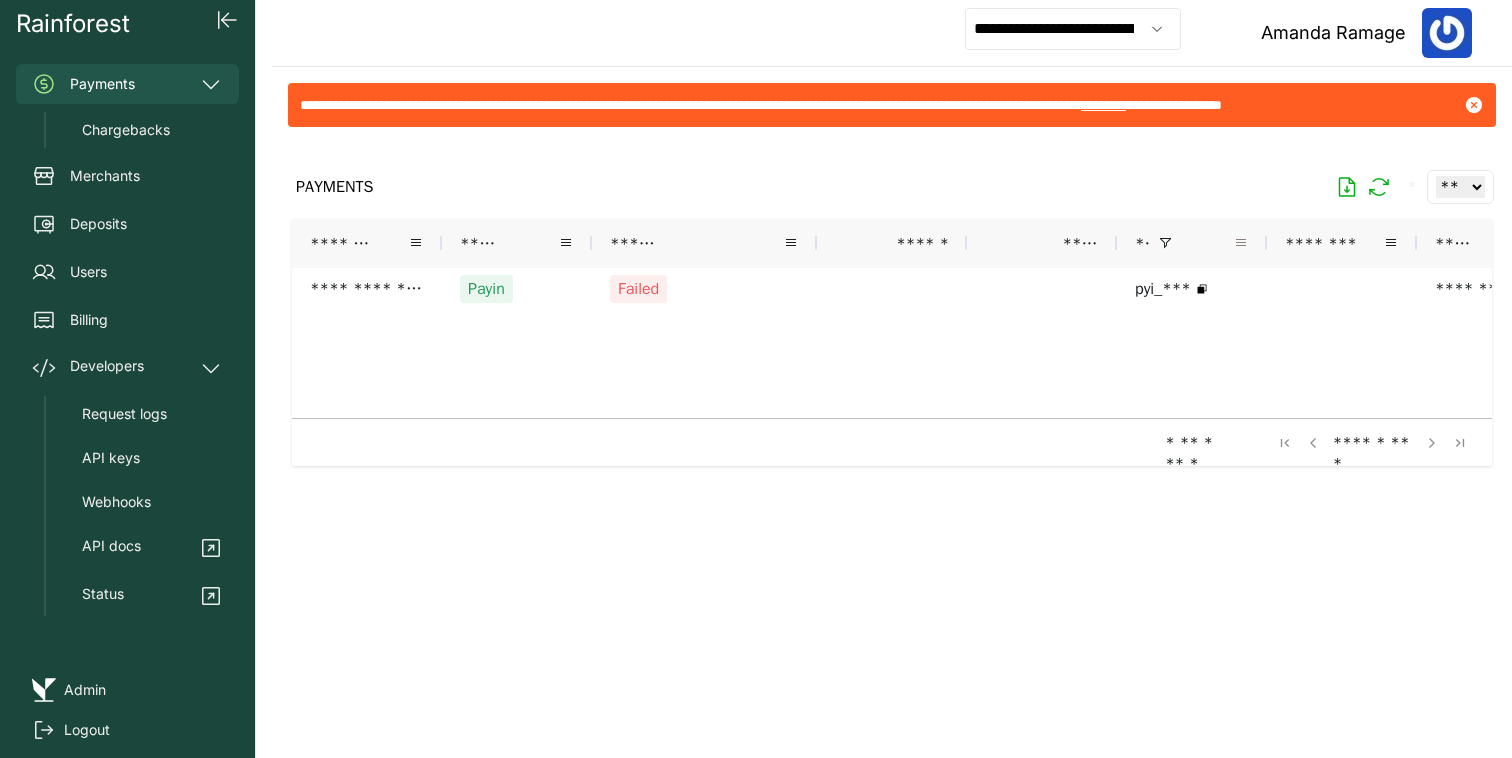 click at bounding box center [1241, 243] 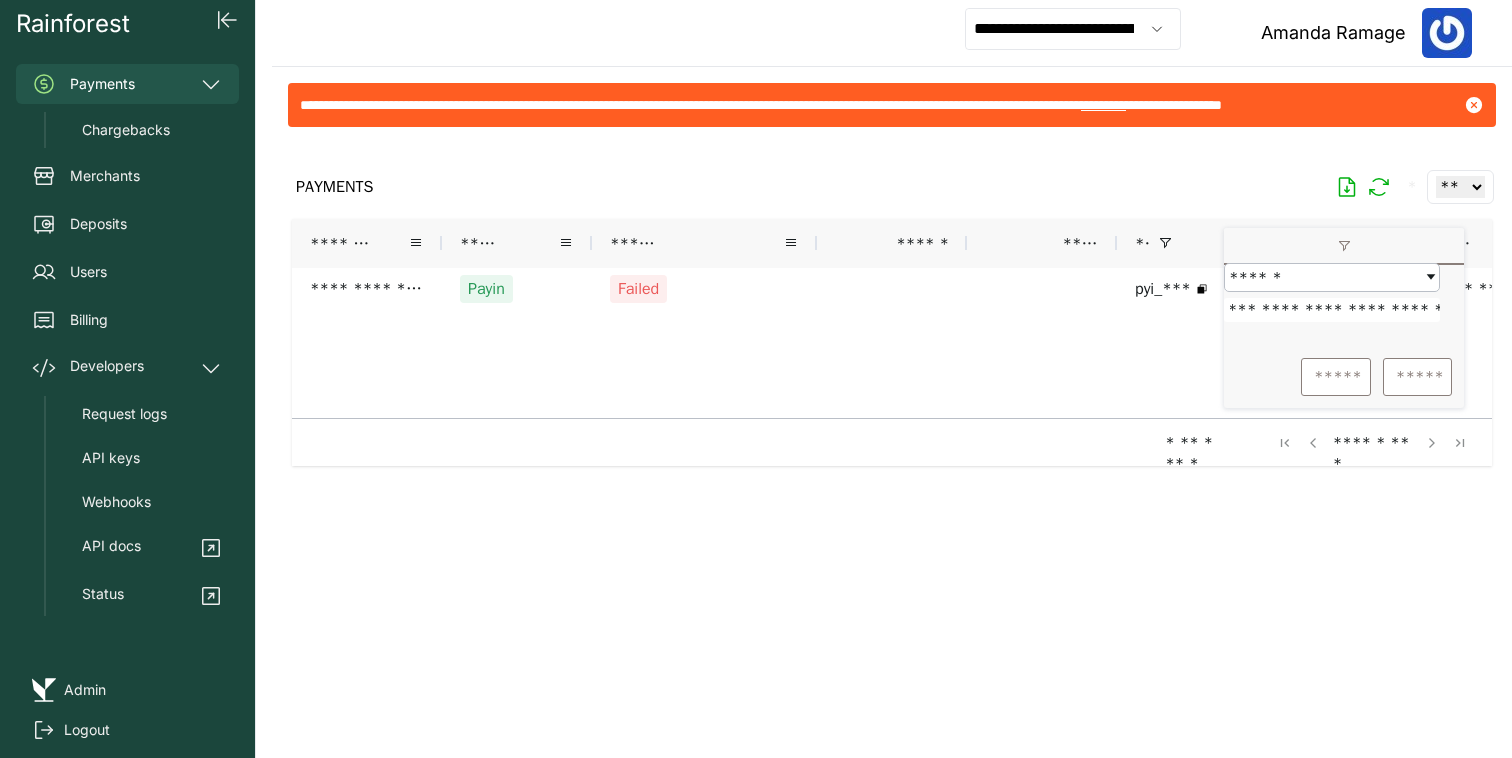 click on "**********" at bounding box center (1332, 310) 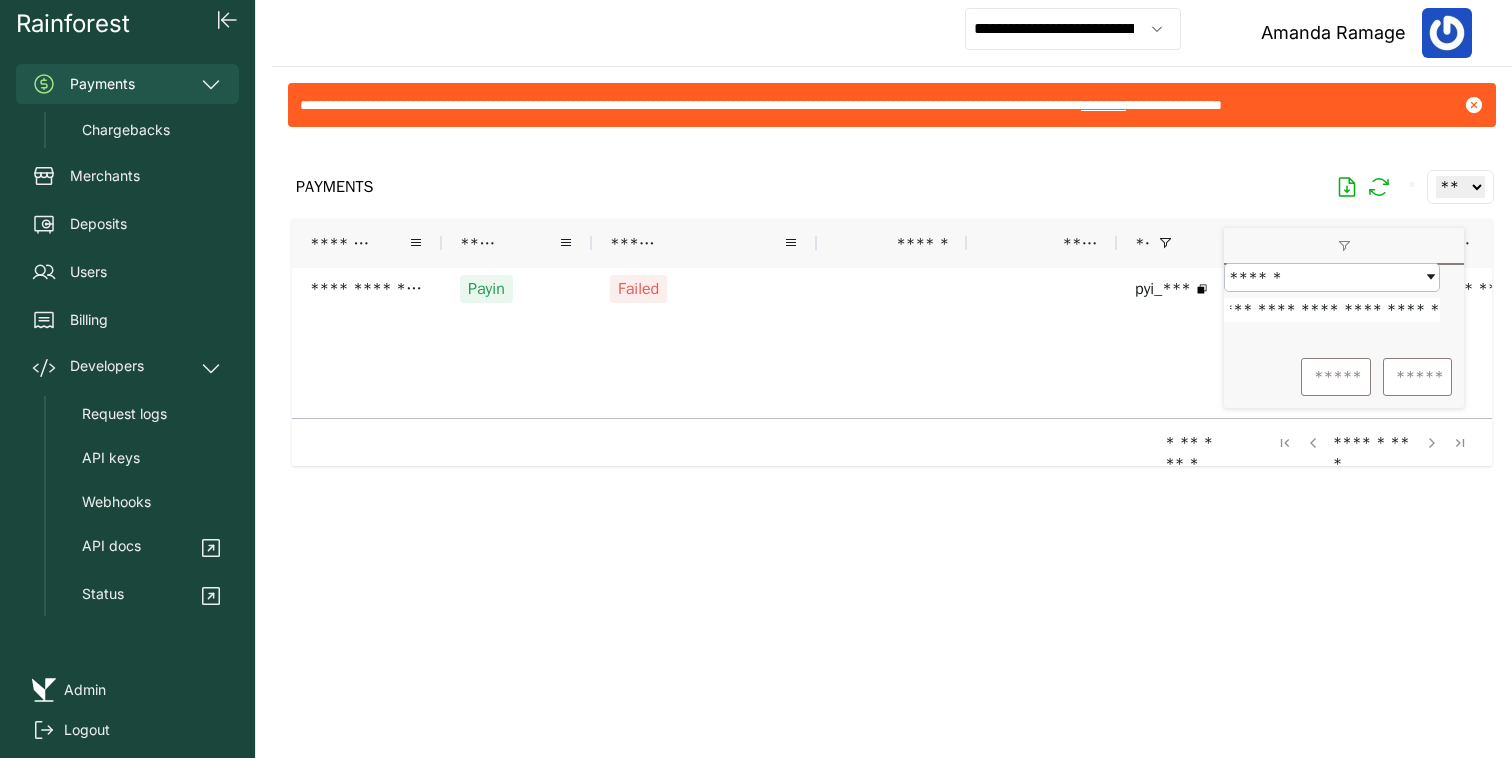 type on "**********" 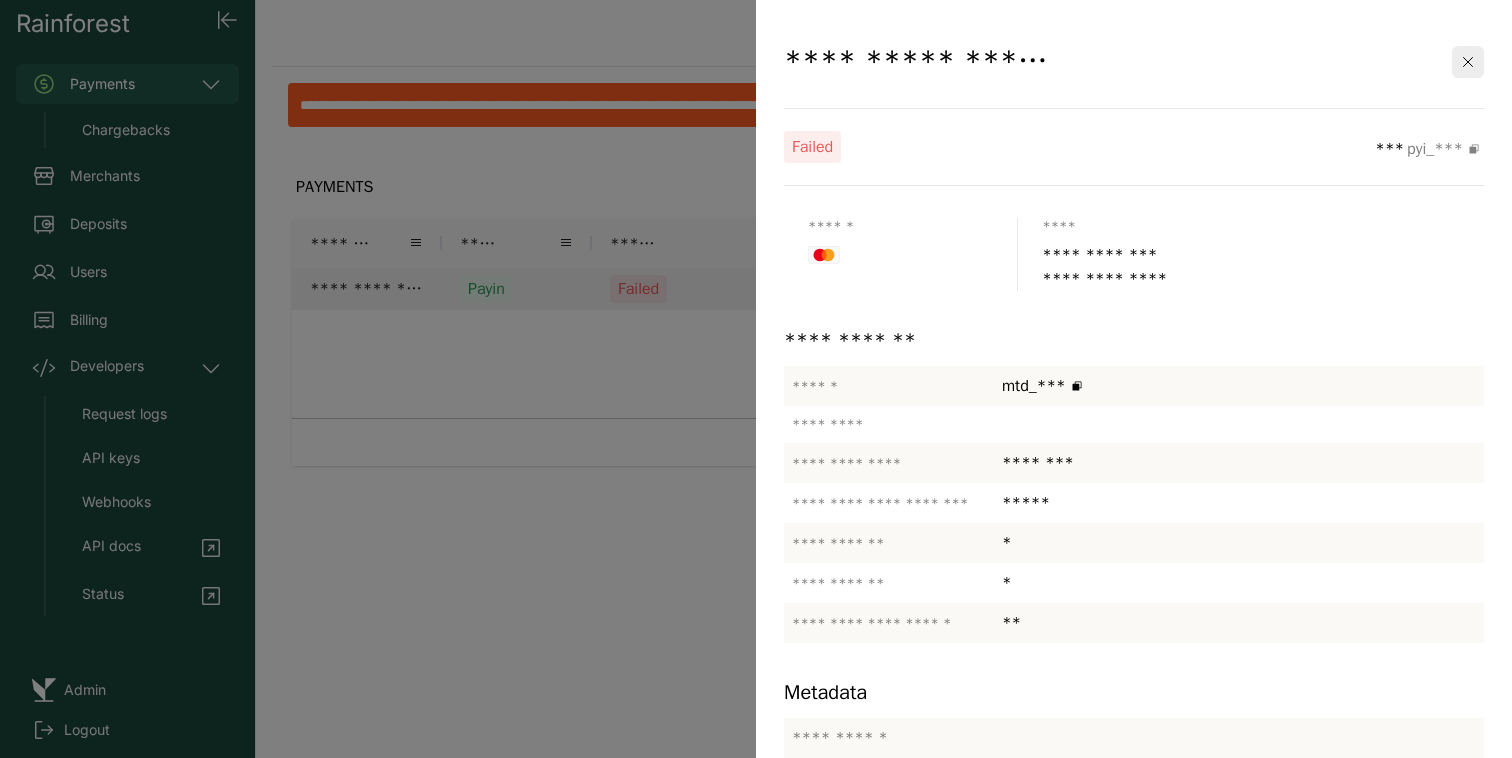 click at bounding box center (756, 379) 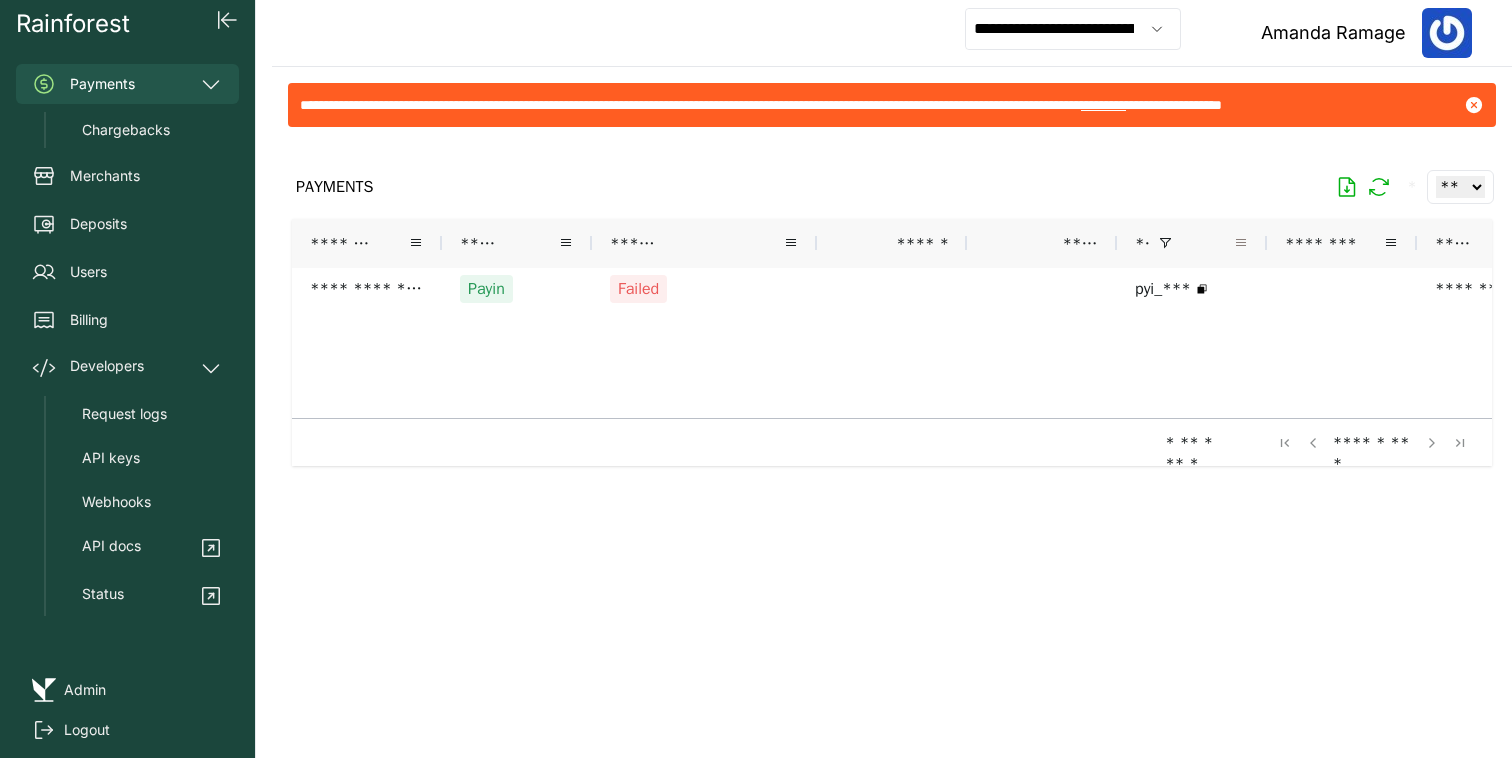 click at bounding box center (1241, 243) 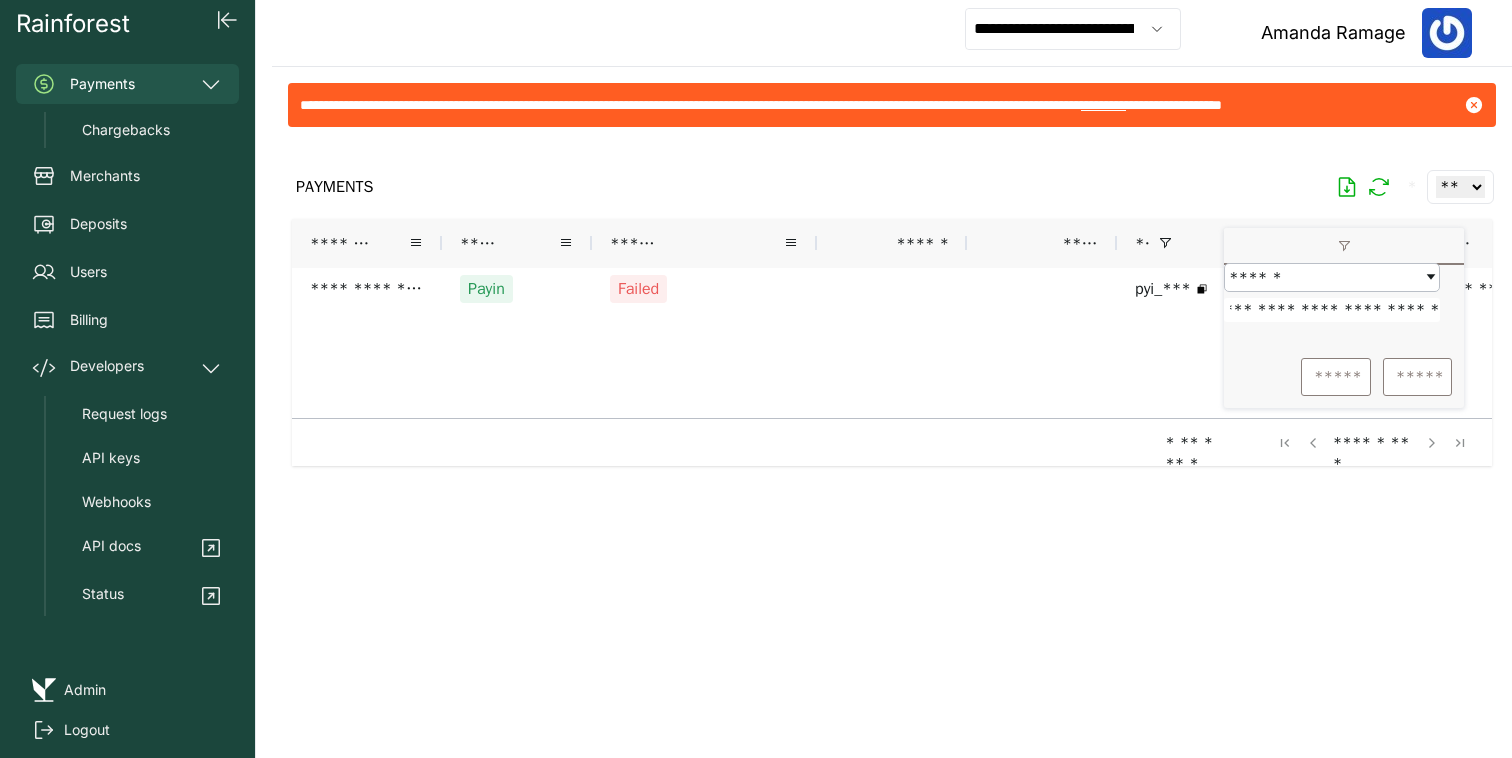 click on "**********" at bounding box center [1332, 310] 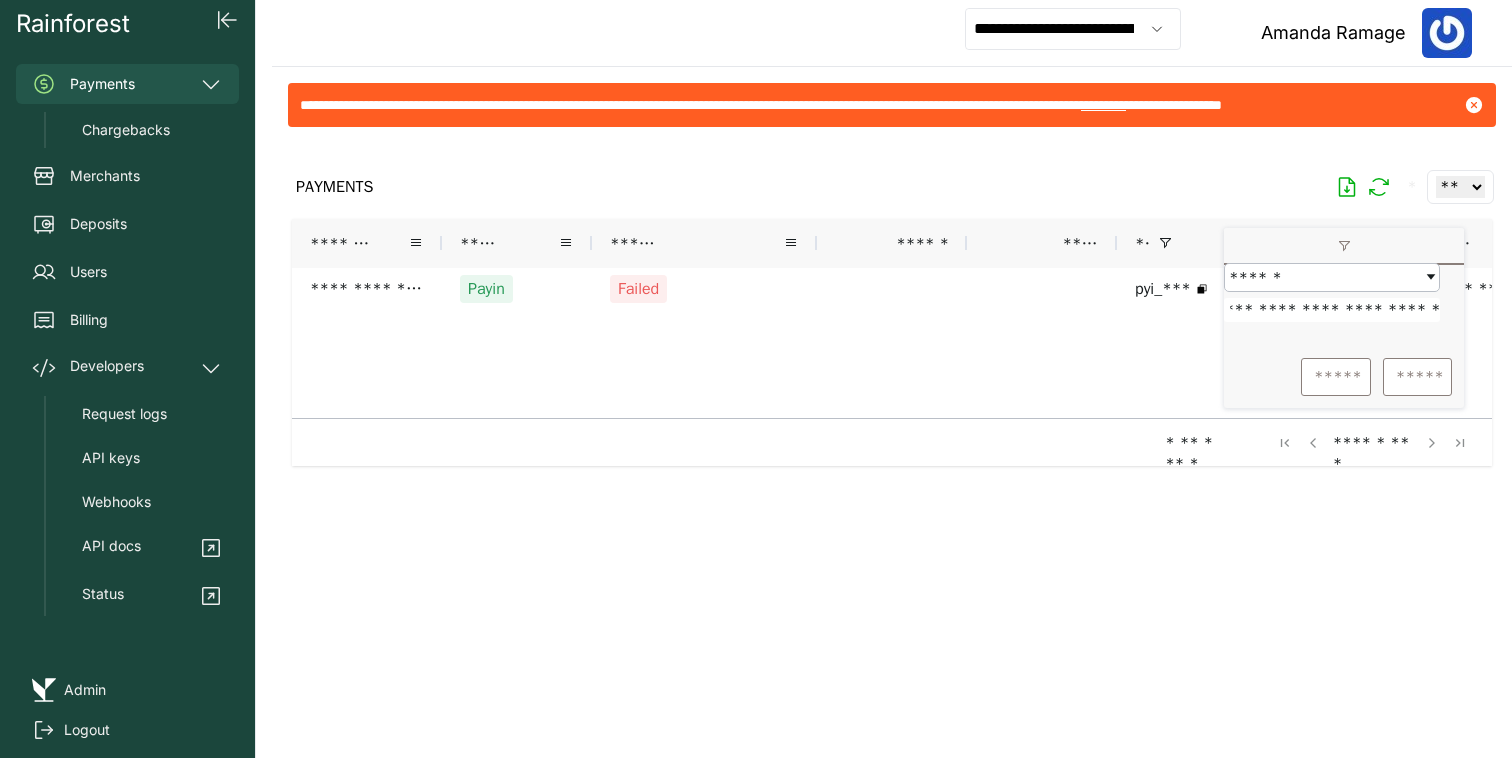 type on "**********" 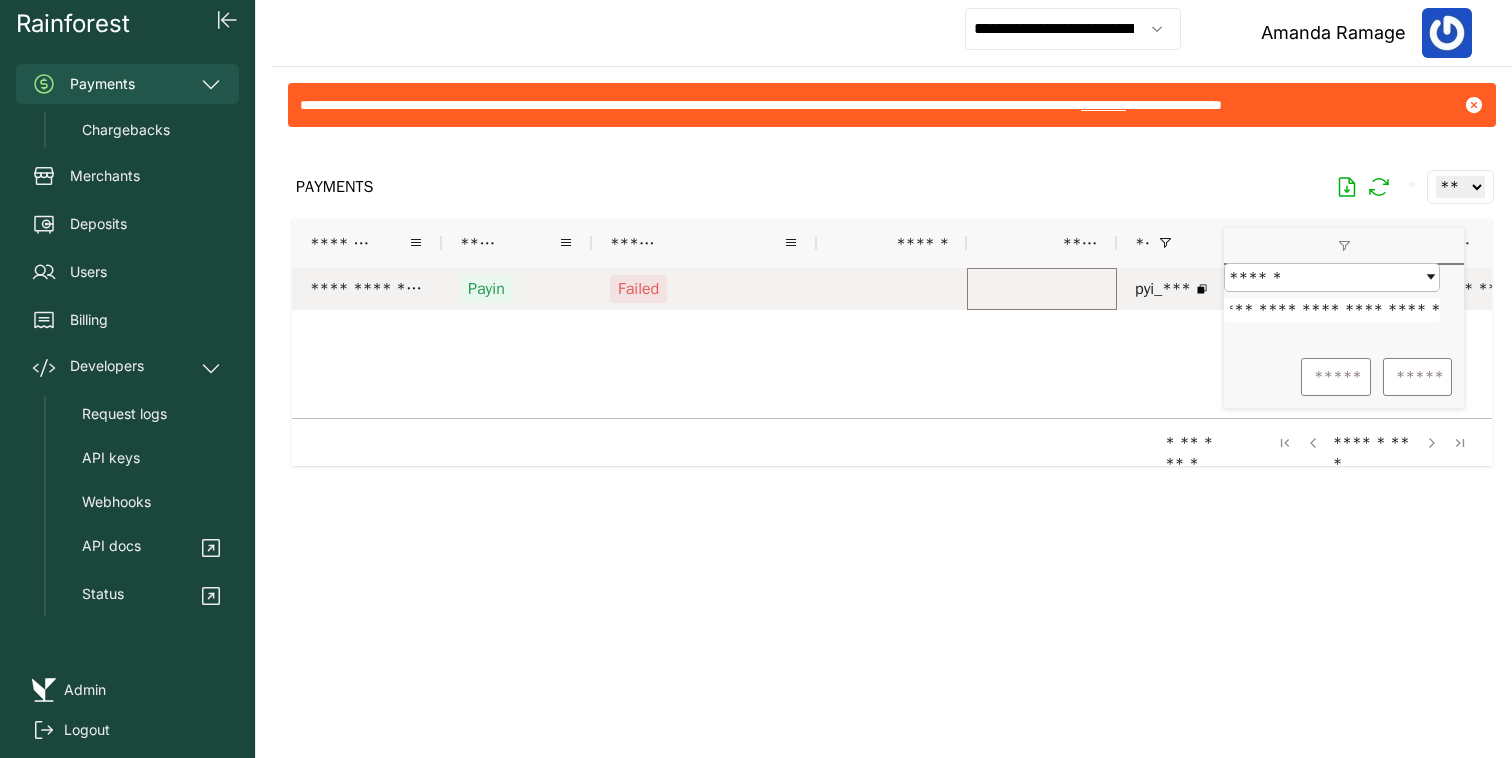 click at bounding box center [1042, 289] 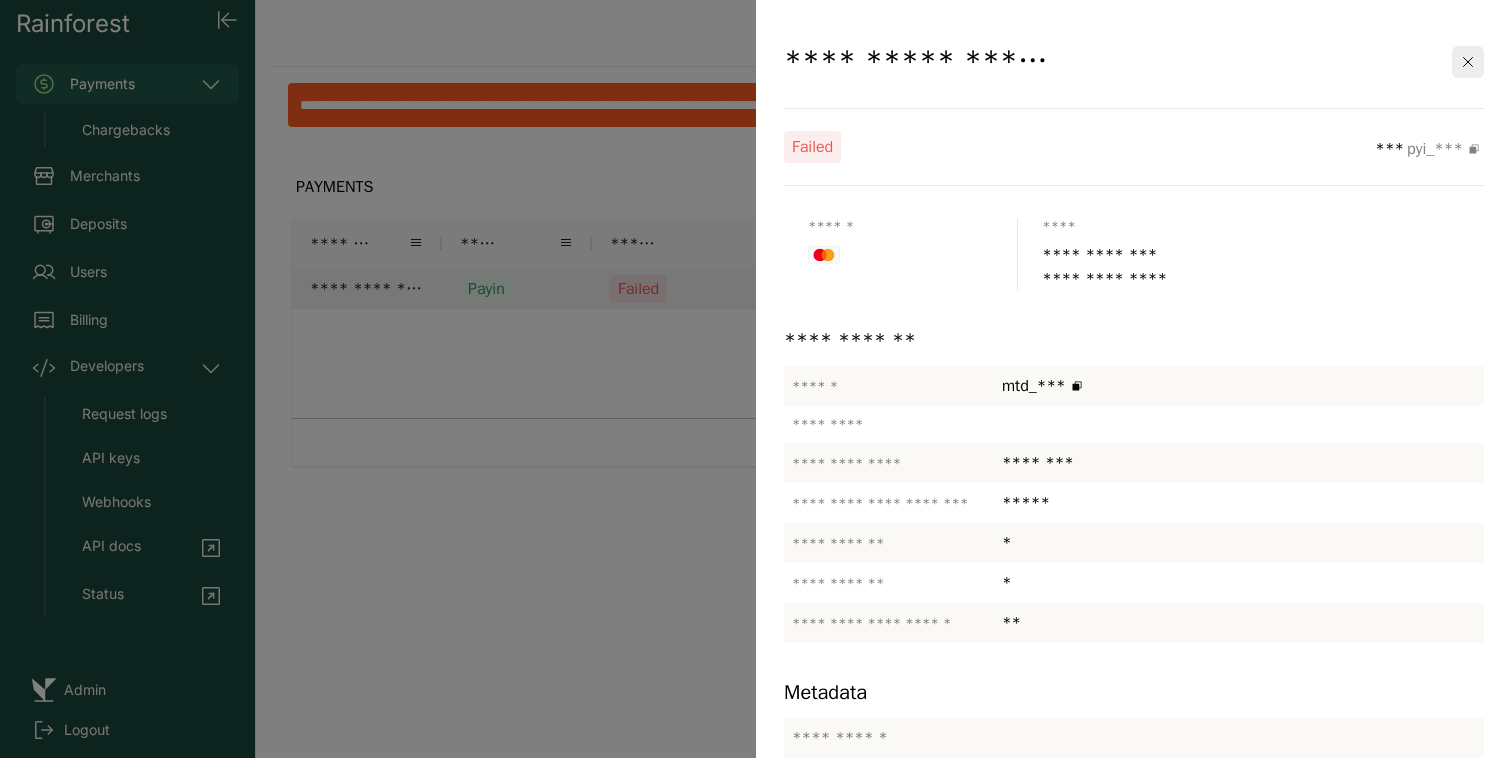 click at bounding box center [756, 379] 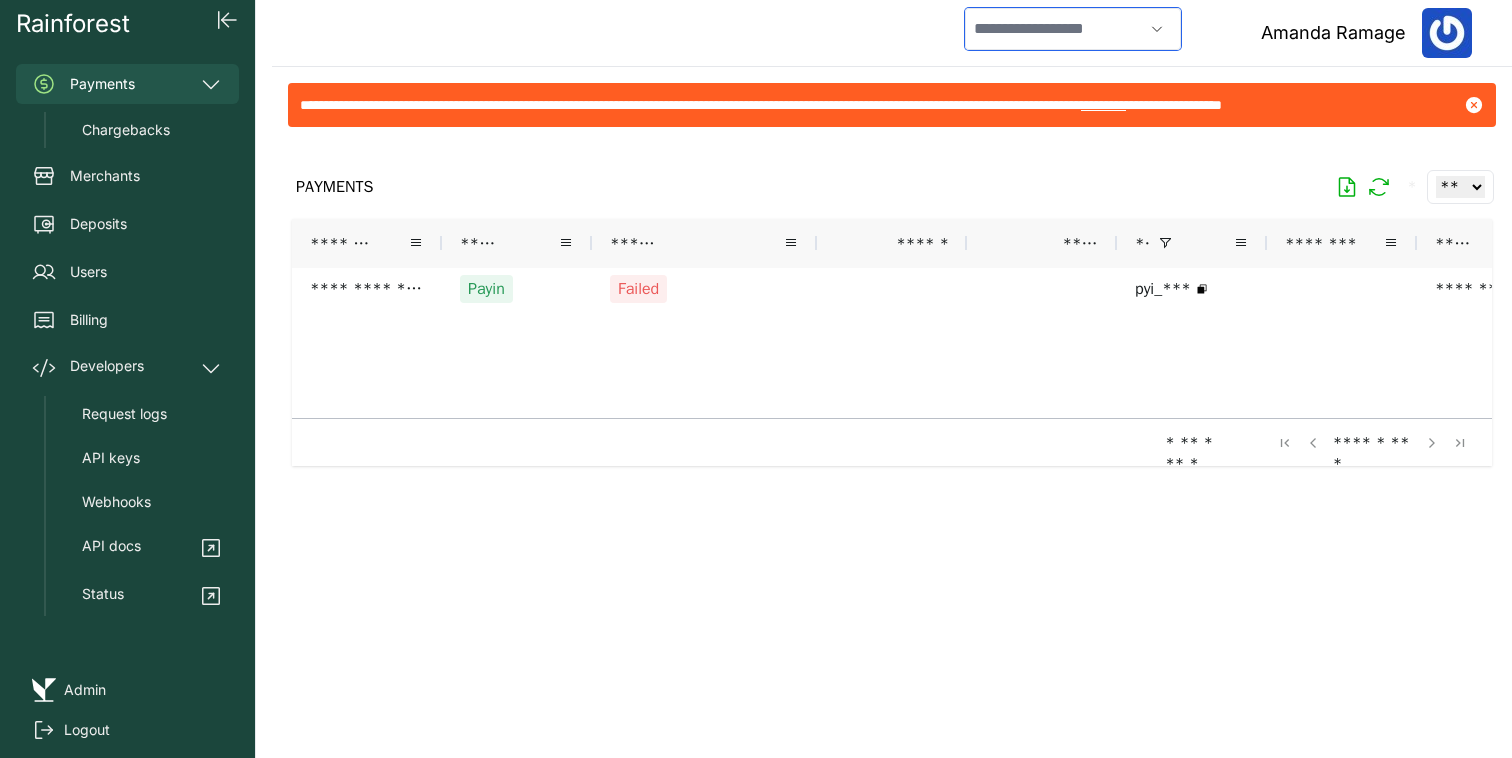 click at bounding box center [1054, 29] 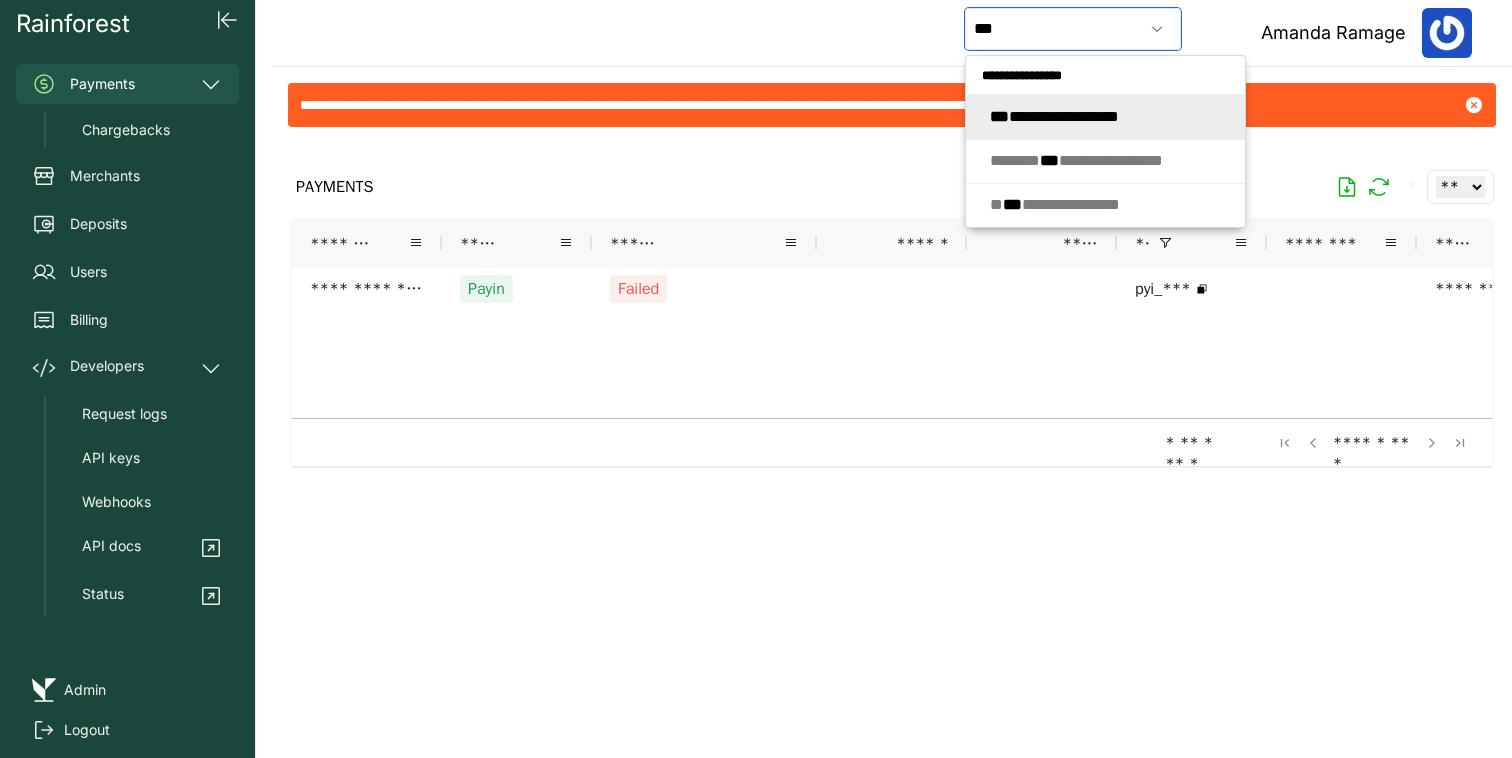 click on "*** ***" at bounding box center (1054, 116) 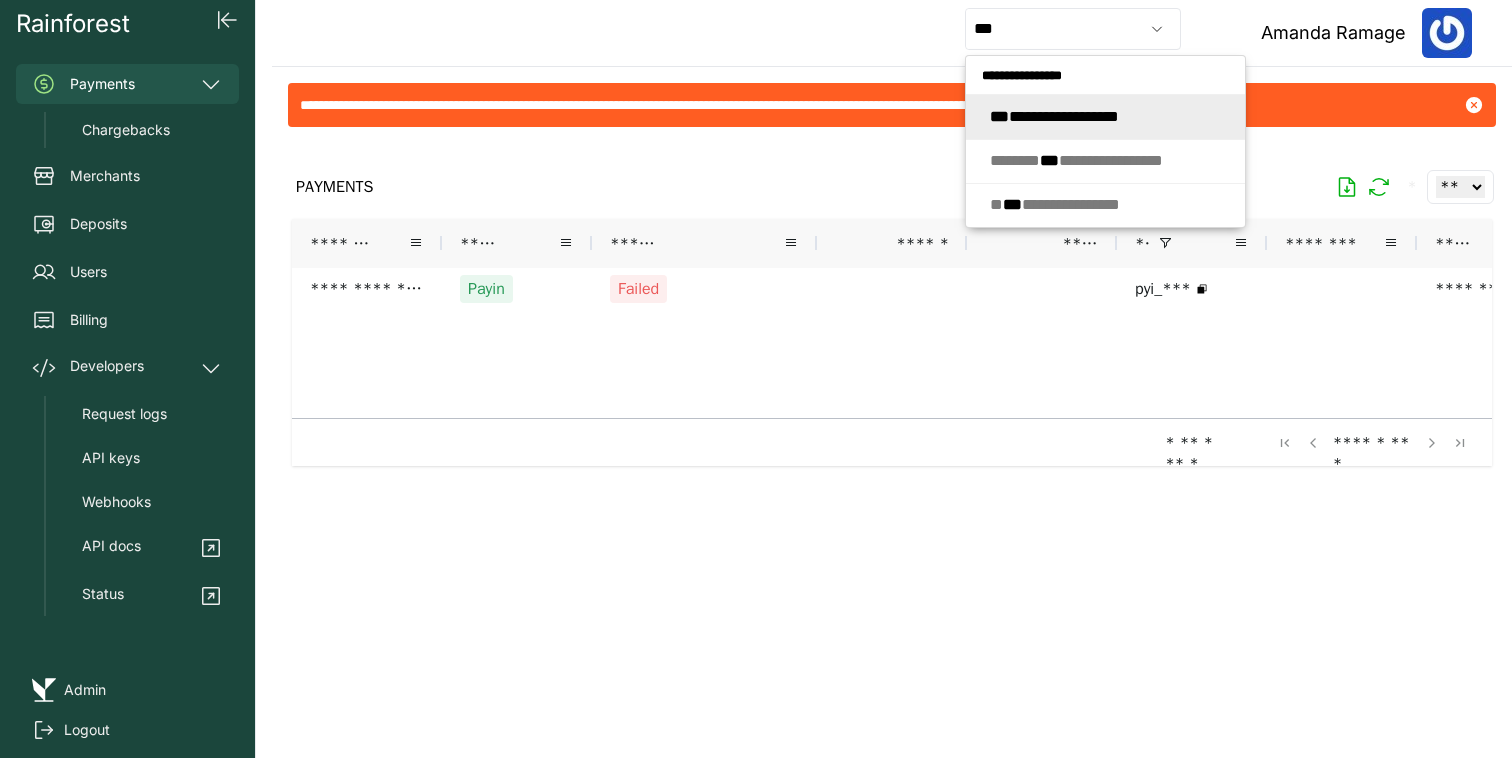 type on "**********" 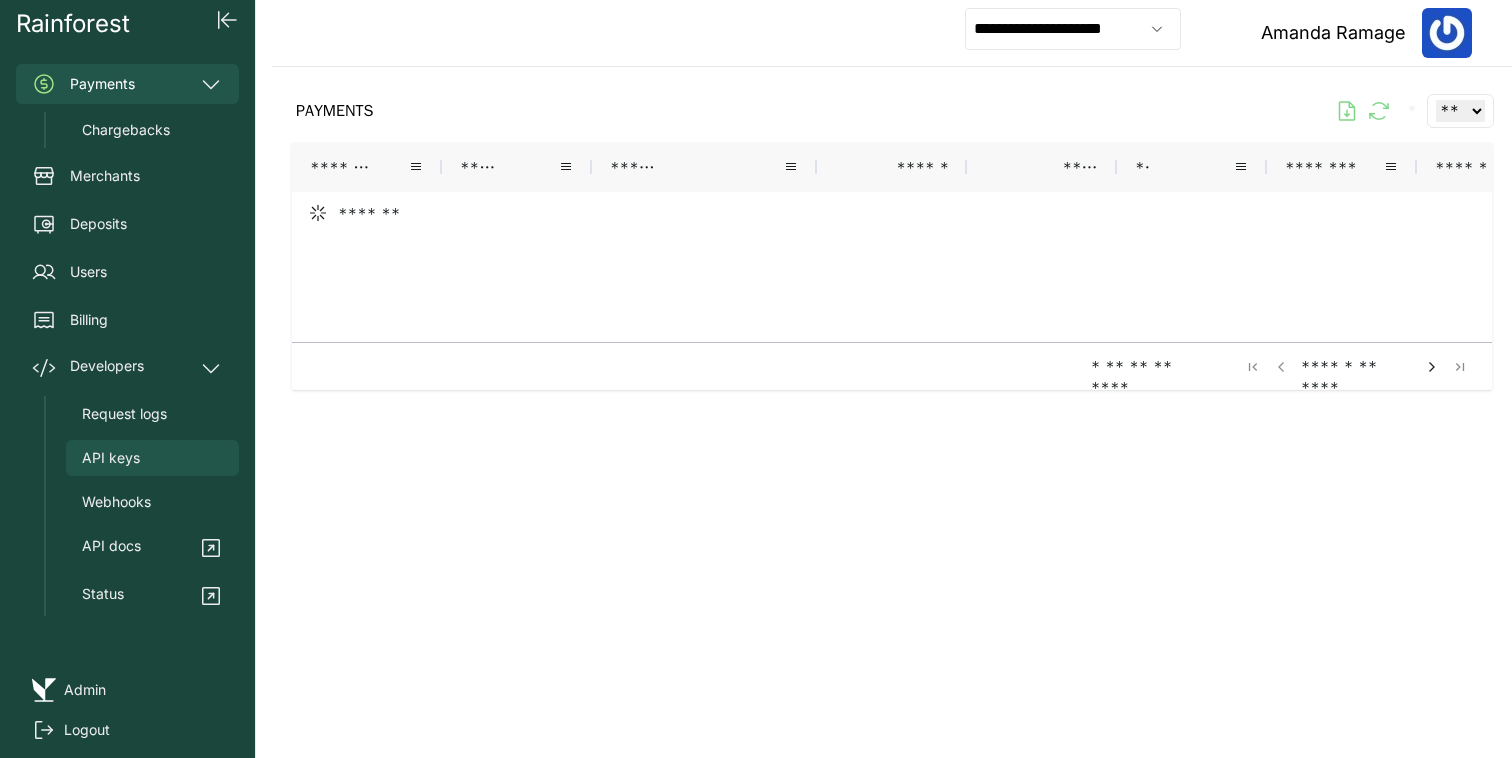 click on "API keys" at bounding box center [152, 458] 